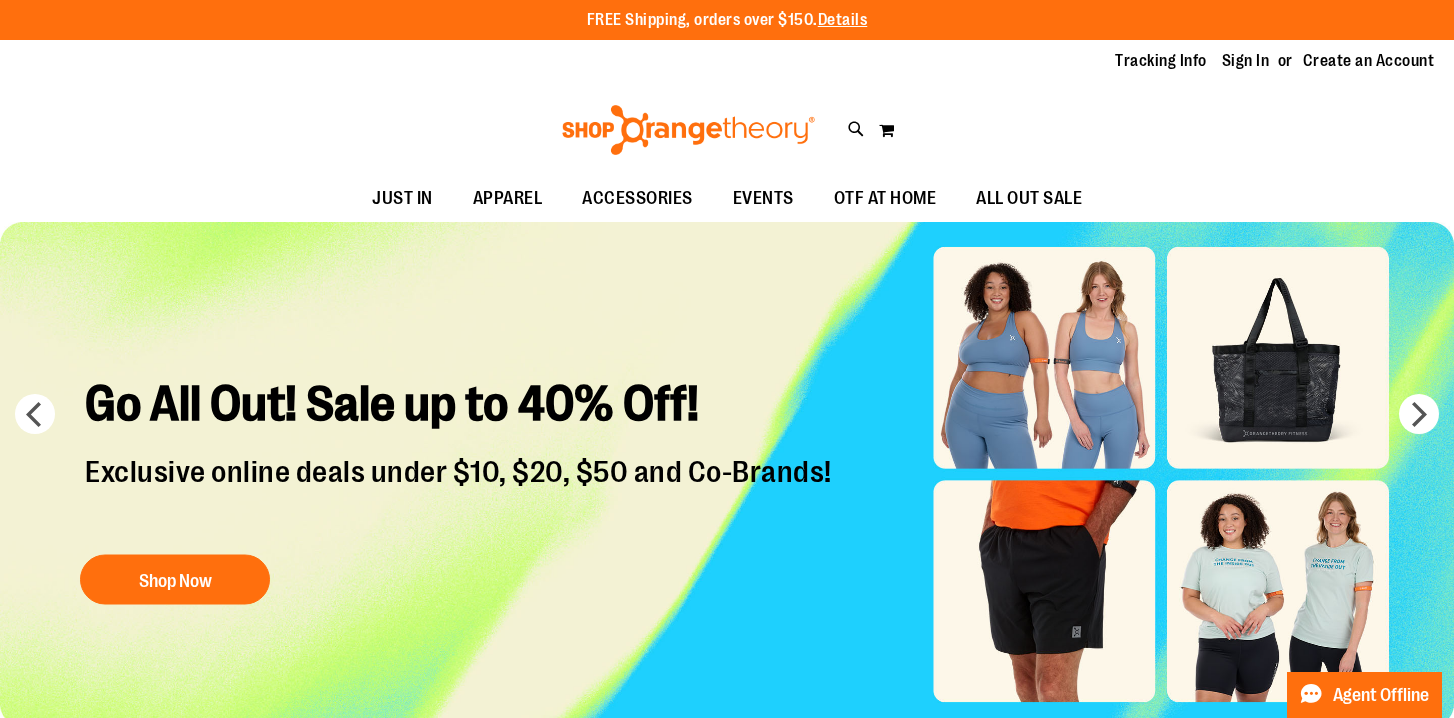 click on "Sign In" at bounding box center [1246, 61] 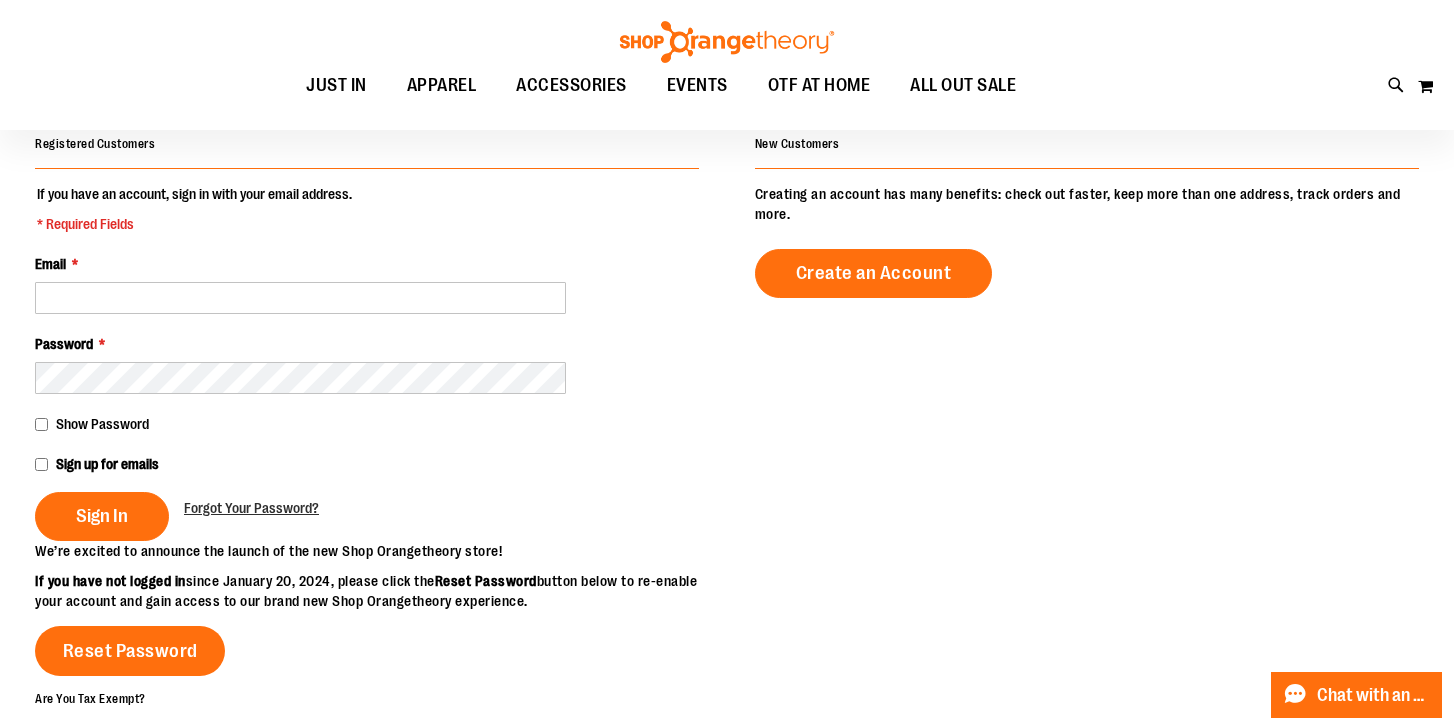 scroll, scrollTop: 279, scrollLeft: 0, axis: vertical 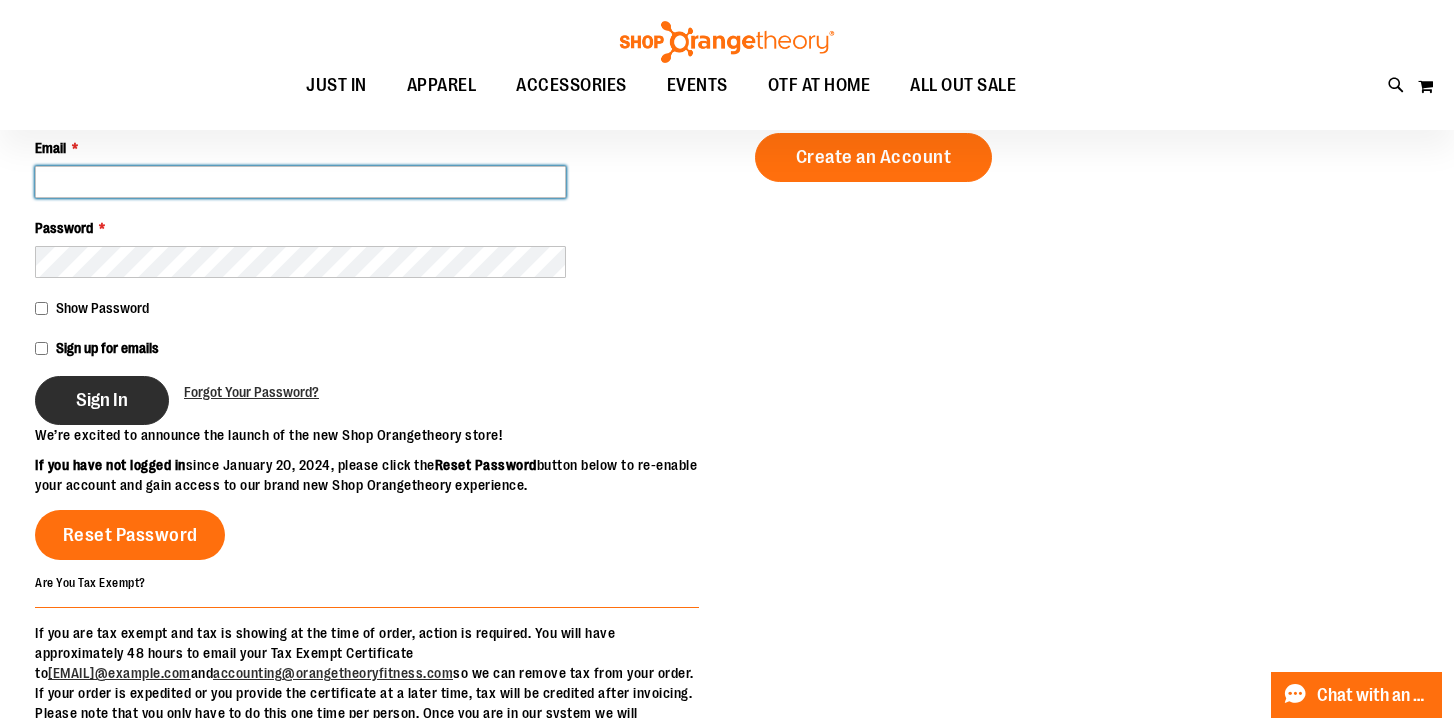 type on "**********" 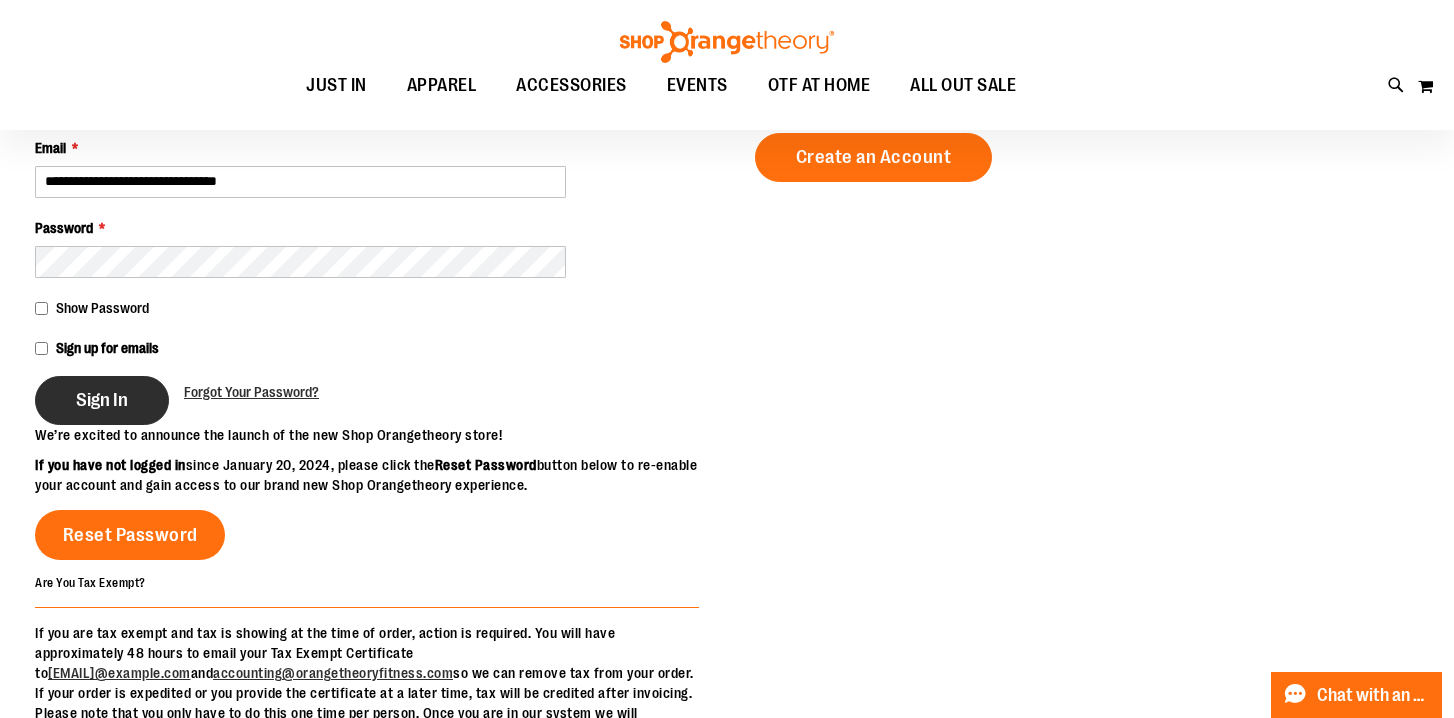 type on "**********" 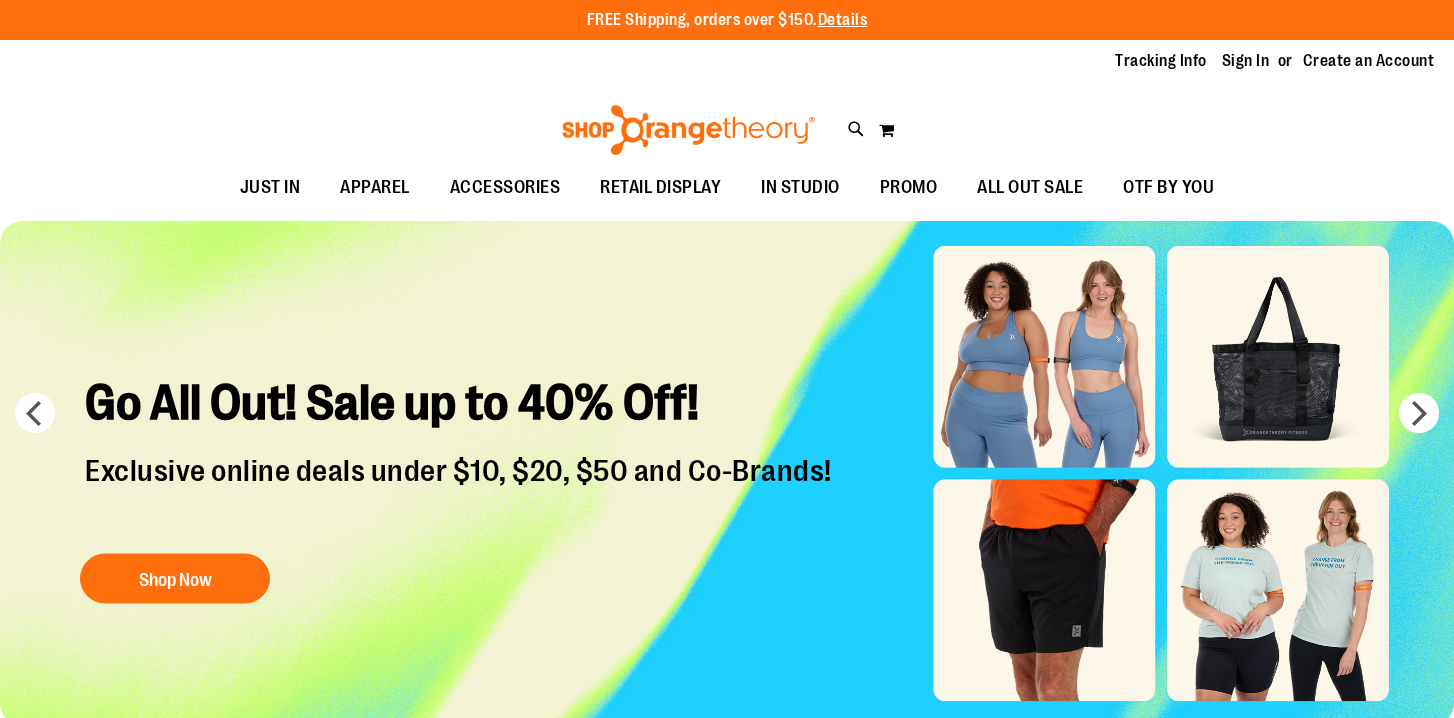 scroll, scrollTop: 0, scrollLeft: 0, axis: both 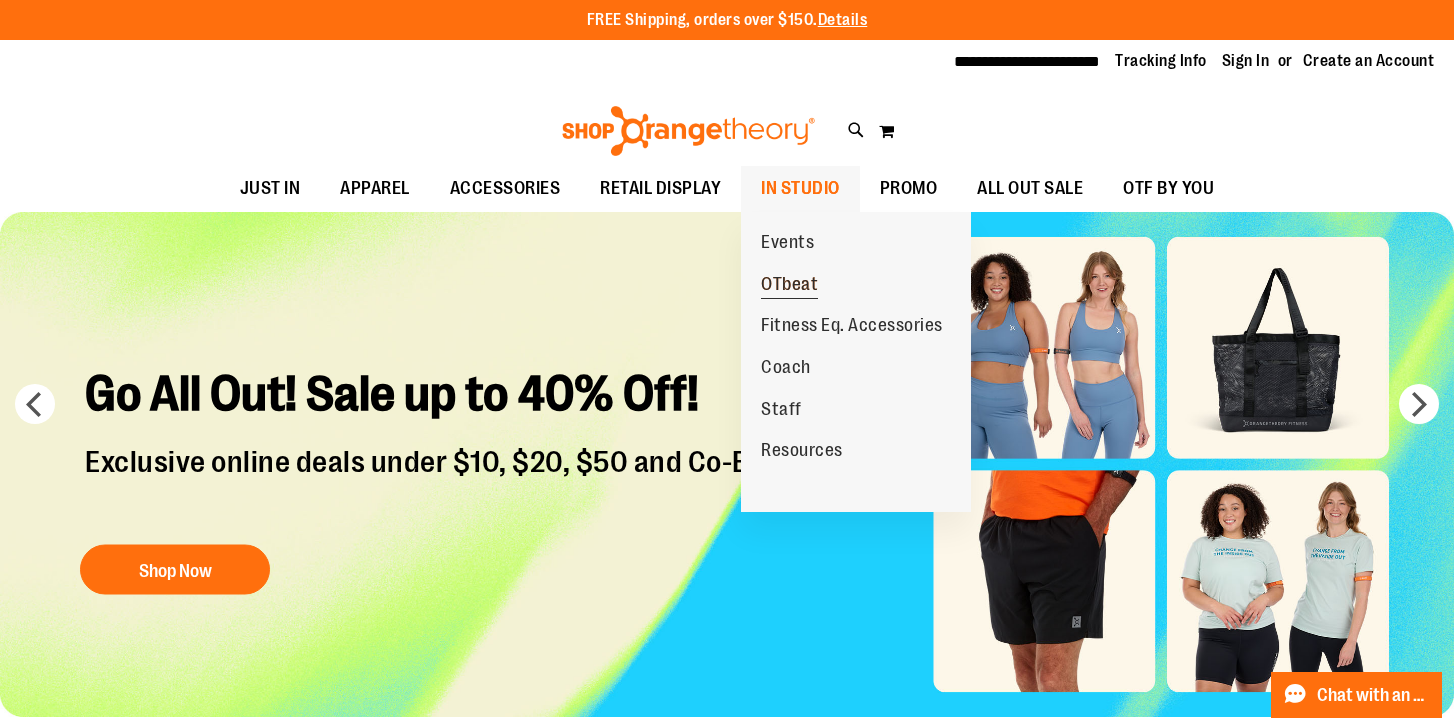 type on "**********" 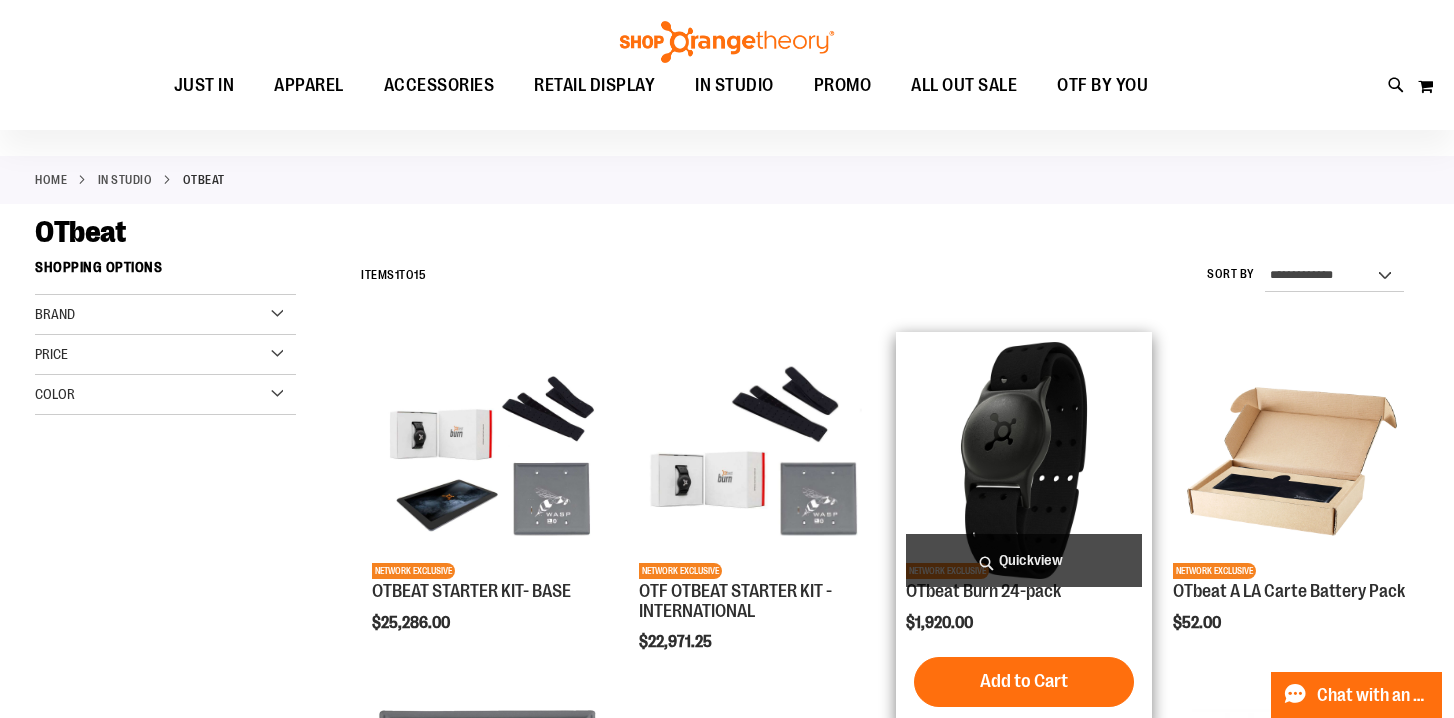 scroll, scrollTop: 282, scrollLeft: 0, axis: vertical 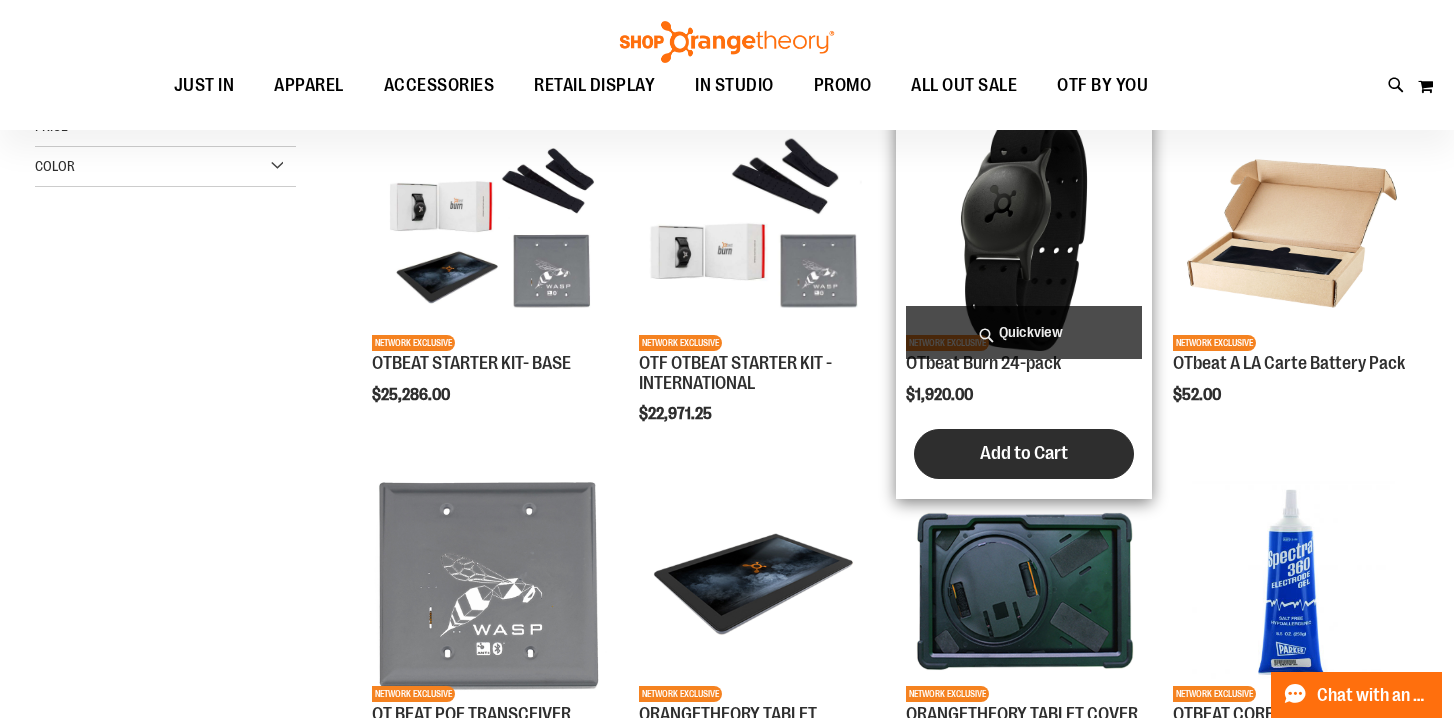 type on "**********" 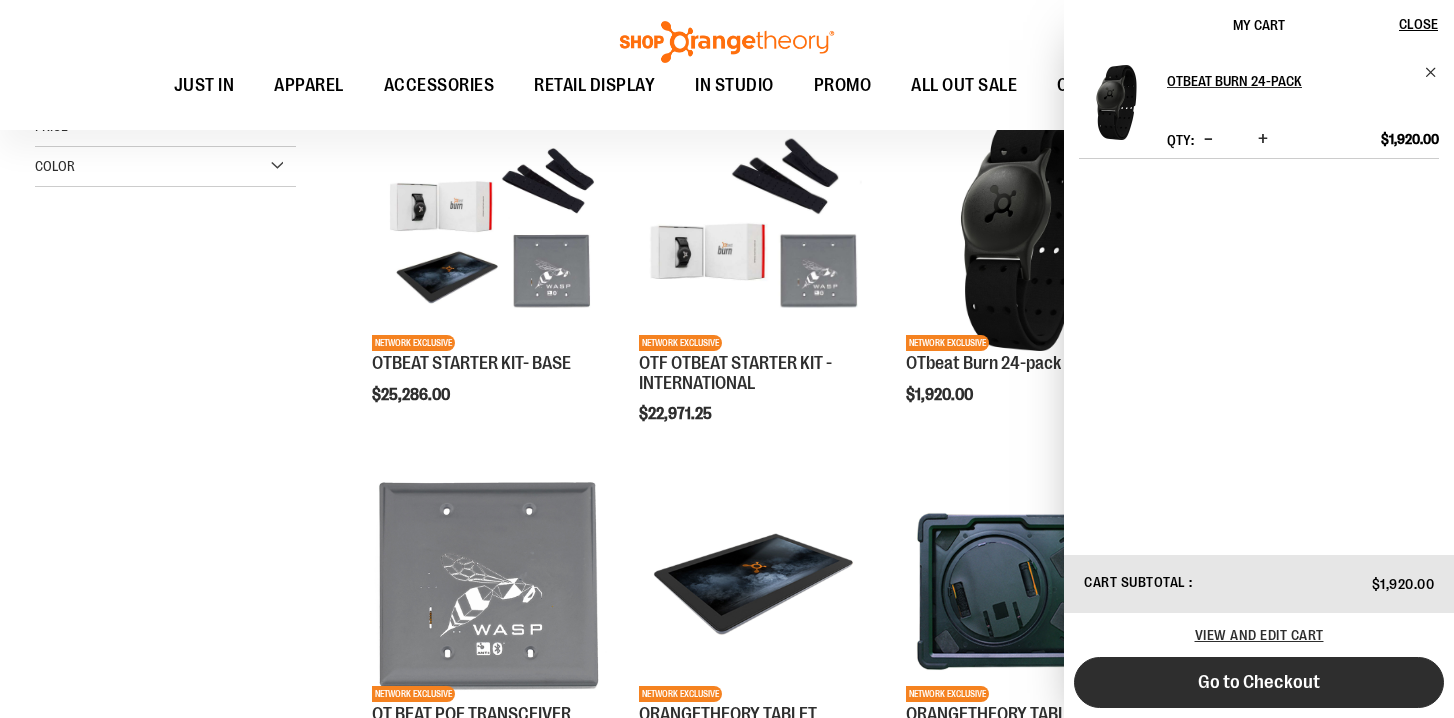 click on "Go to Checkout" at bounding box center (1259, 682) 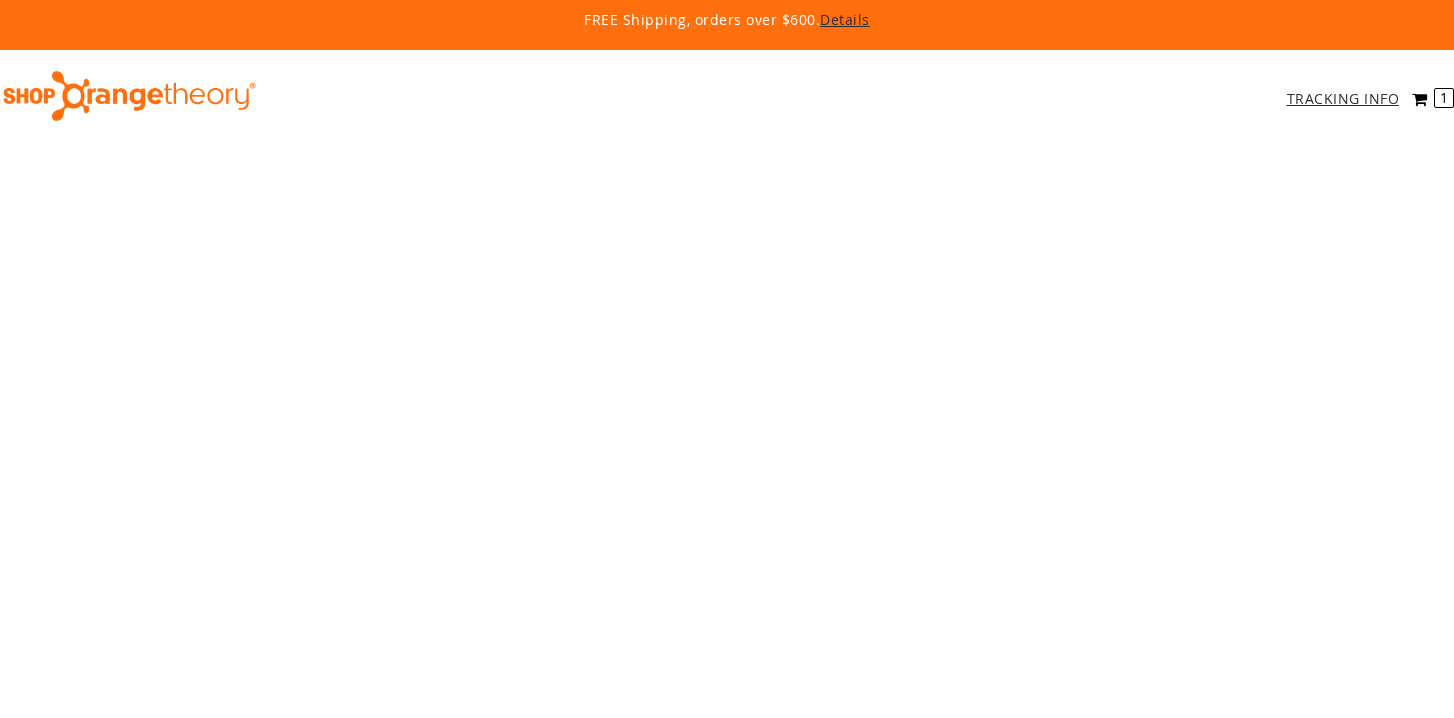 scroll, scrollTop: 0, scrollLeft: 0, axis: both 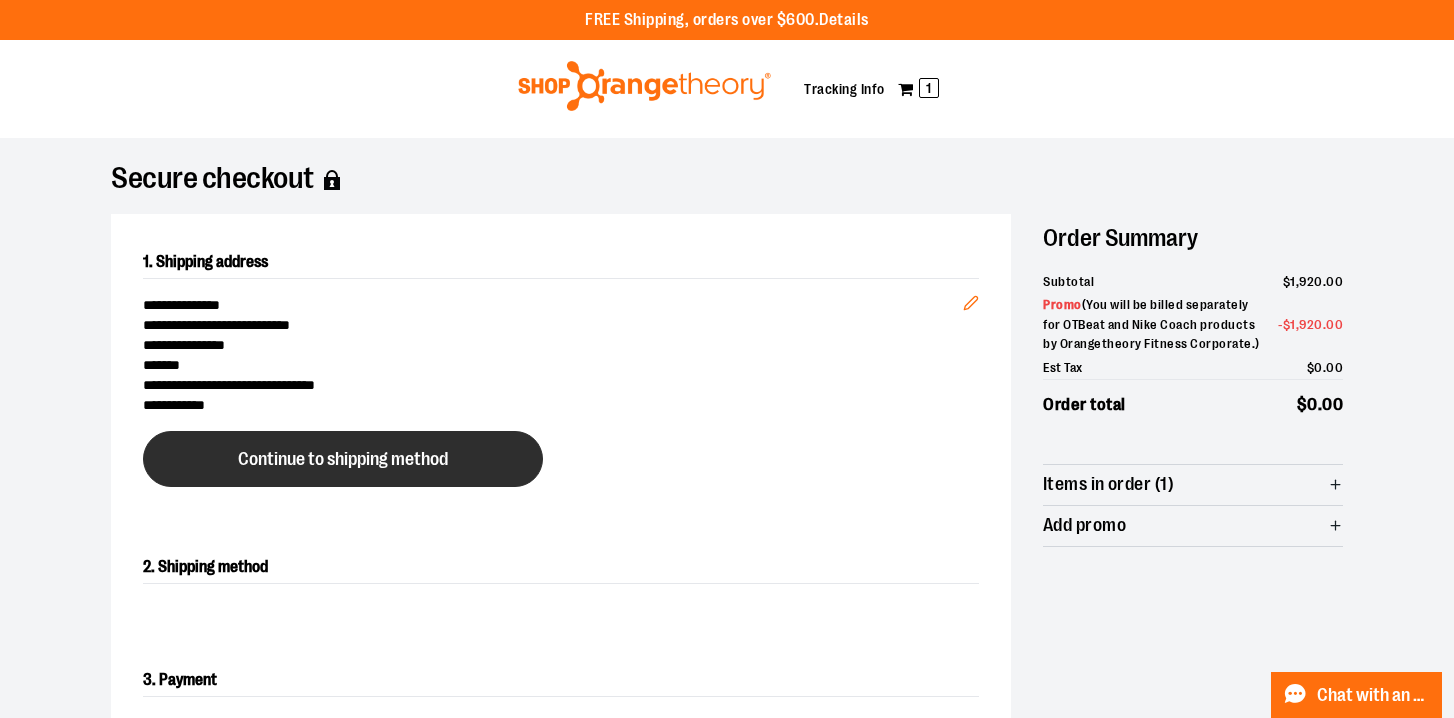 click on "Continue to shipping method" at bounding box center (343, 459) 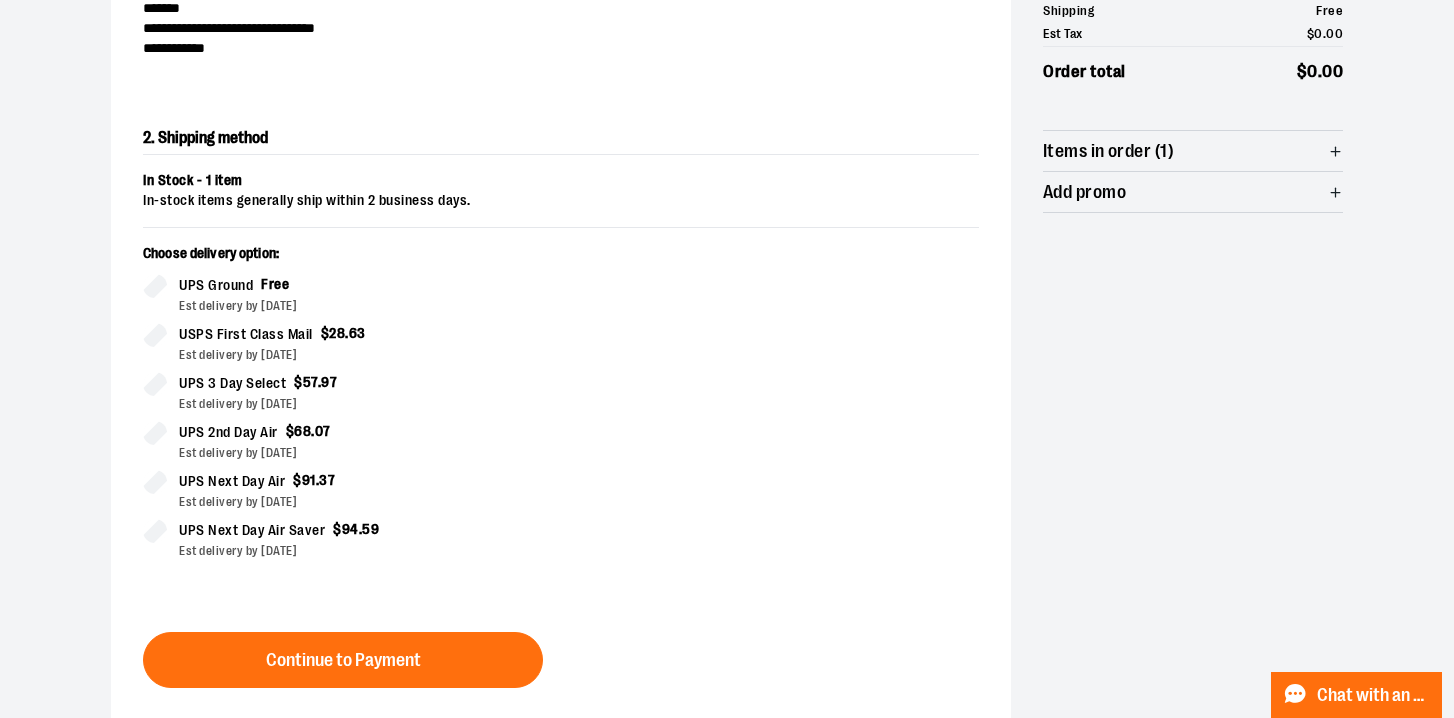 scroll, scrollTop: 361, scrollLeft: 0, axis: vertical 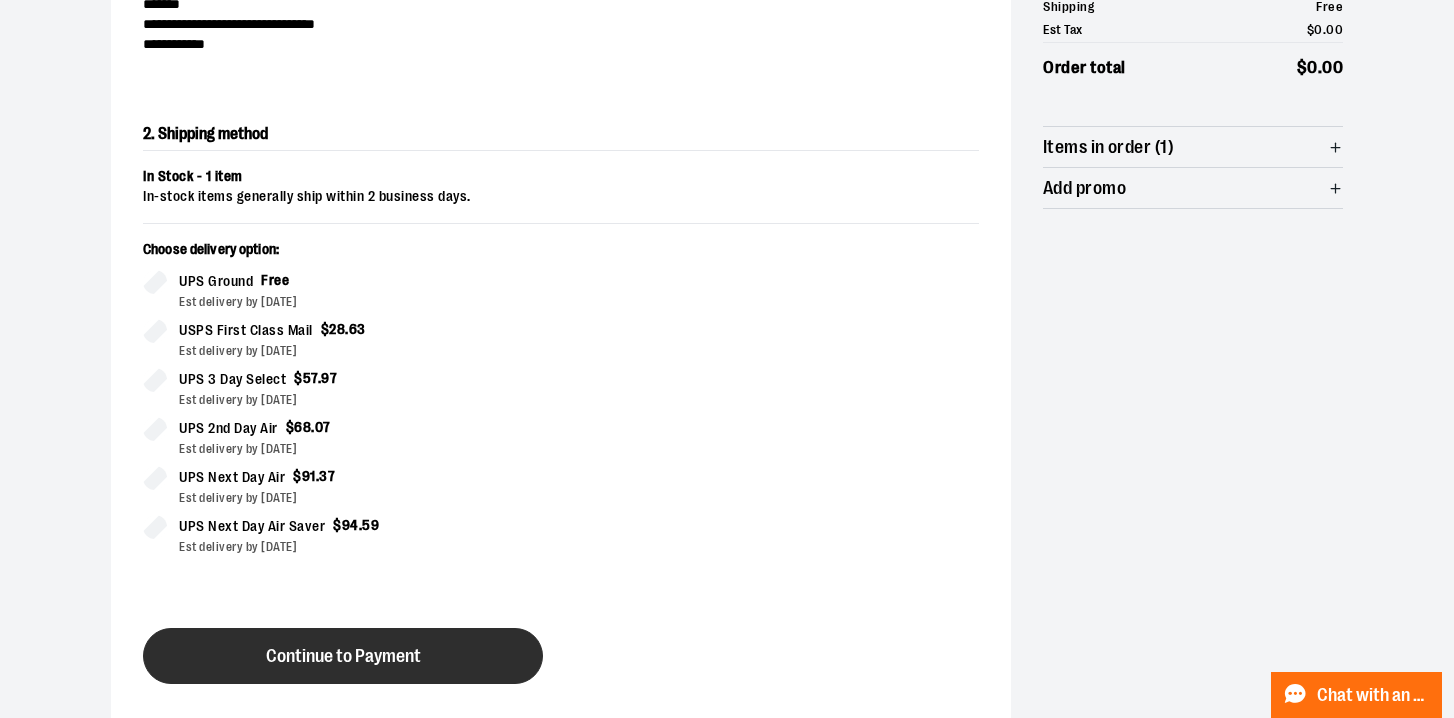 click on "Continue to Payment" at bounding box center [343, 656] 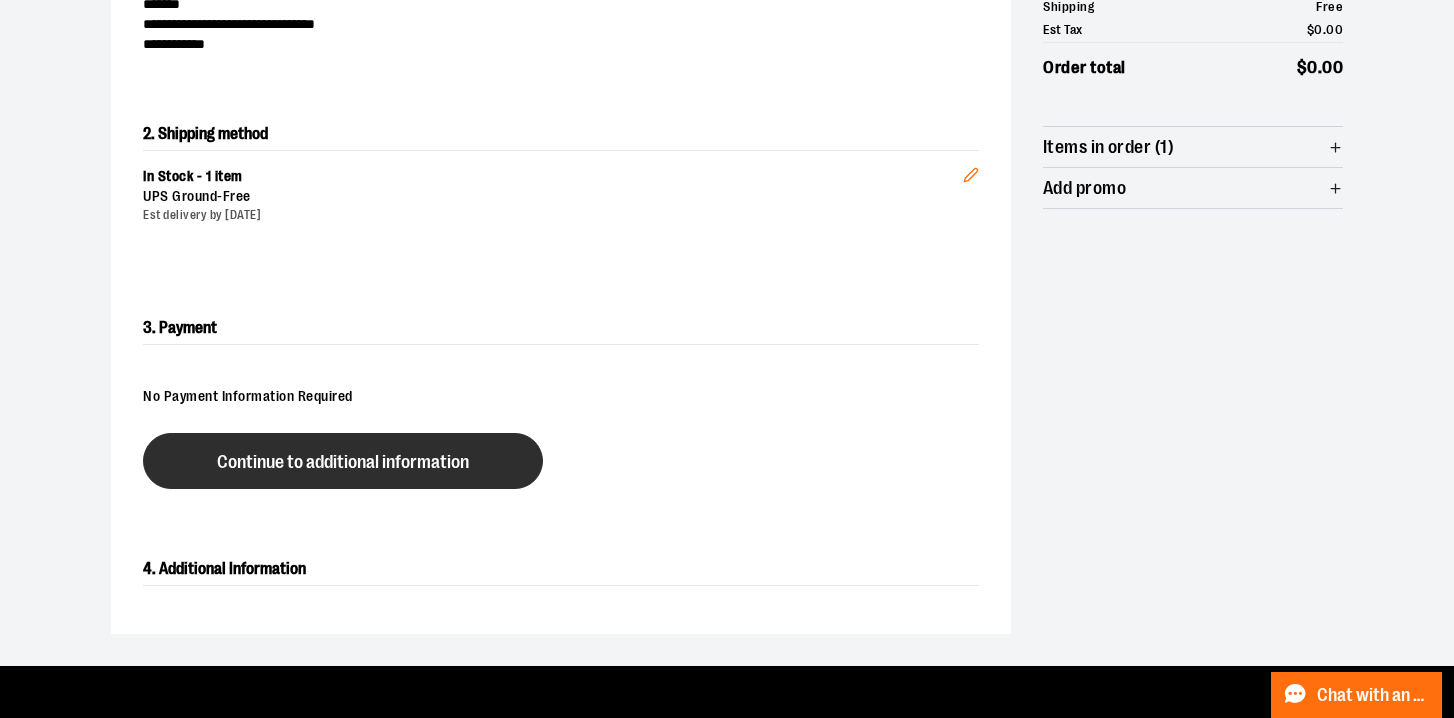 click on "Continue to additional information" at bounding box center [343, 462] 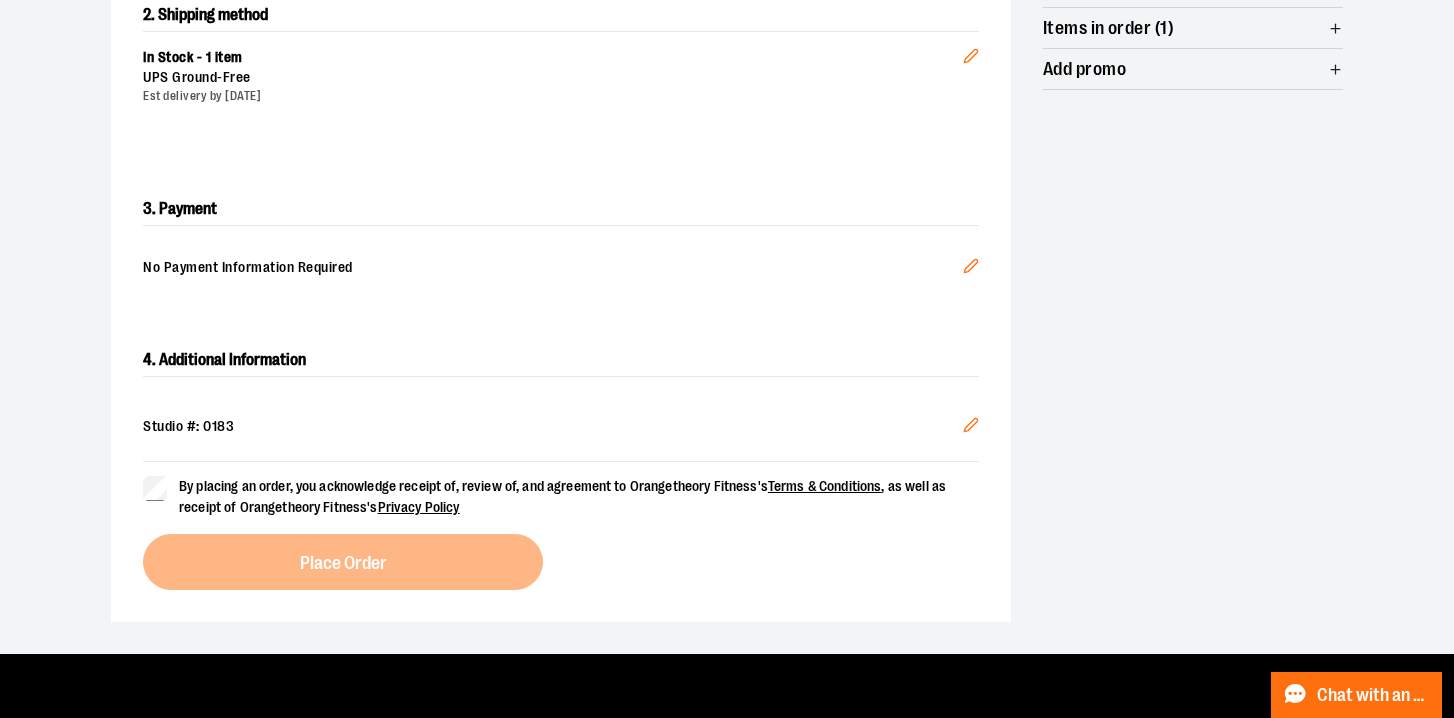 scroll, scrollTop: 626, scrollLeft: 0, axis: vertical 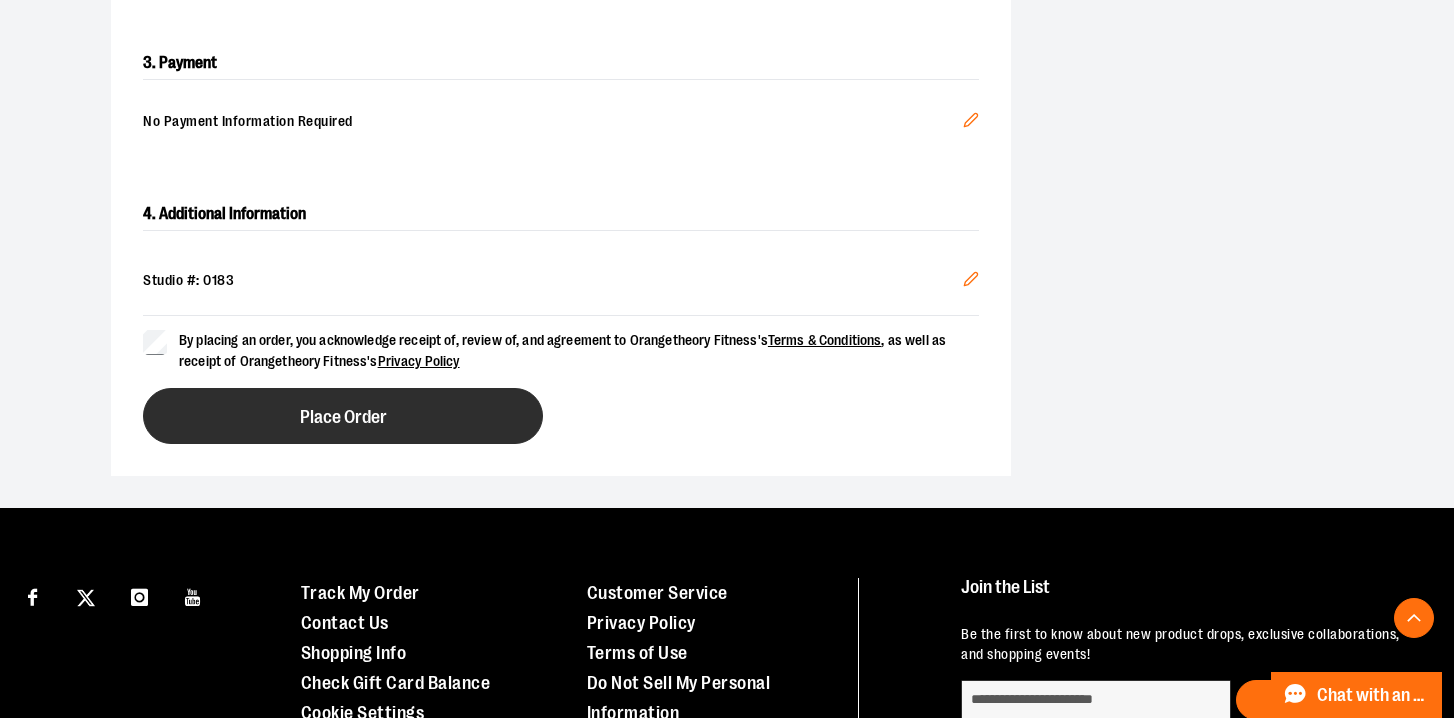 click on "Place Order" at bounding box center (343, 416) 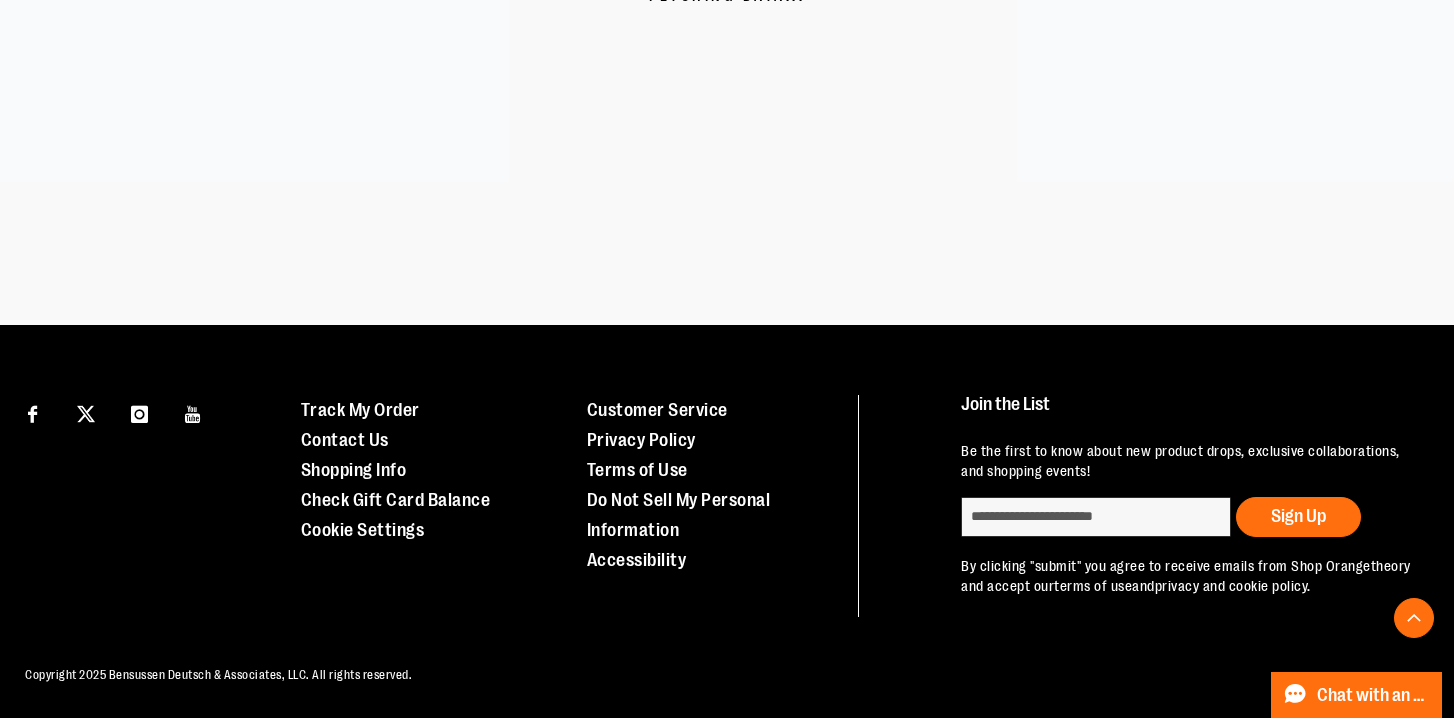 scroll, scrollTop: 580, scrollLeft: 0, axis: vertical 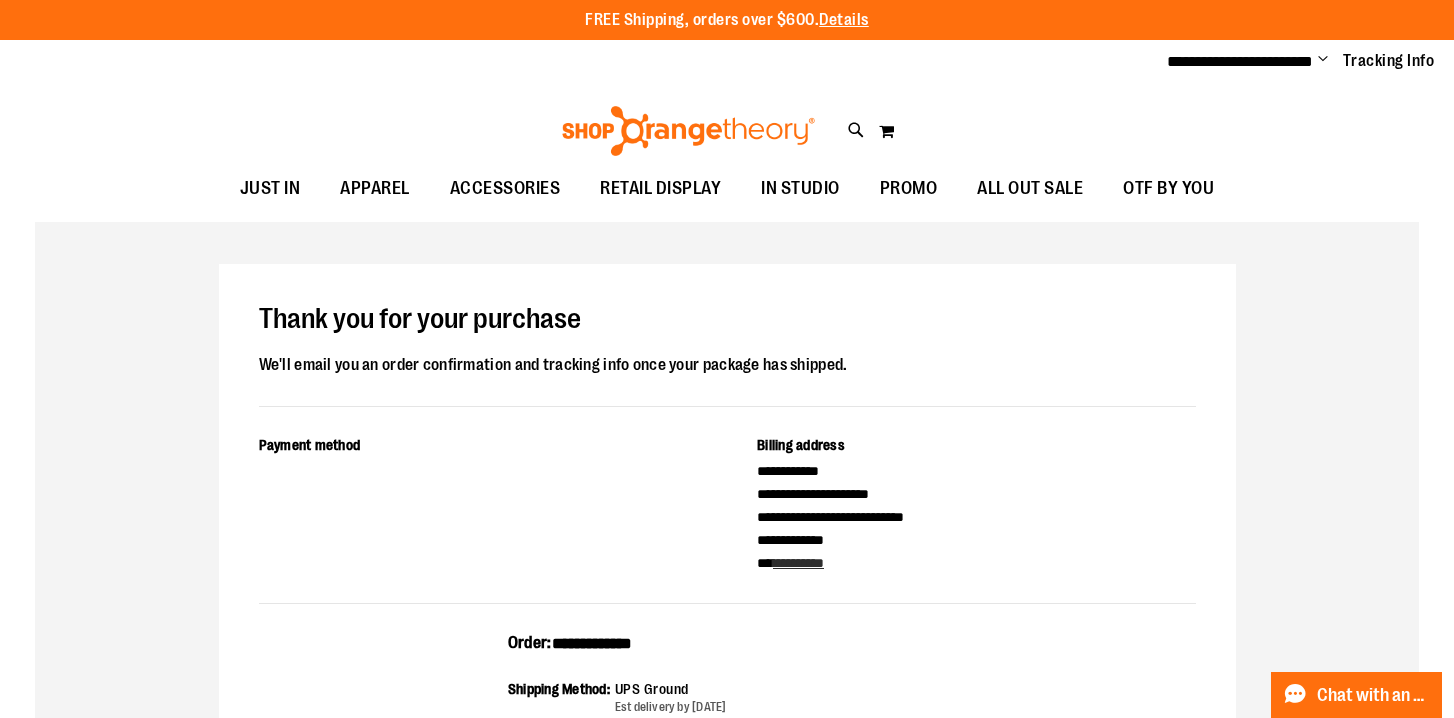 type on "**********" 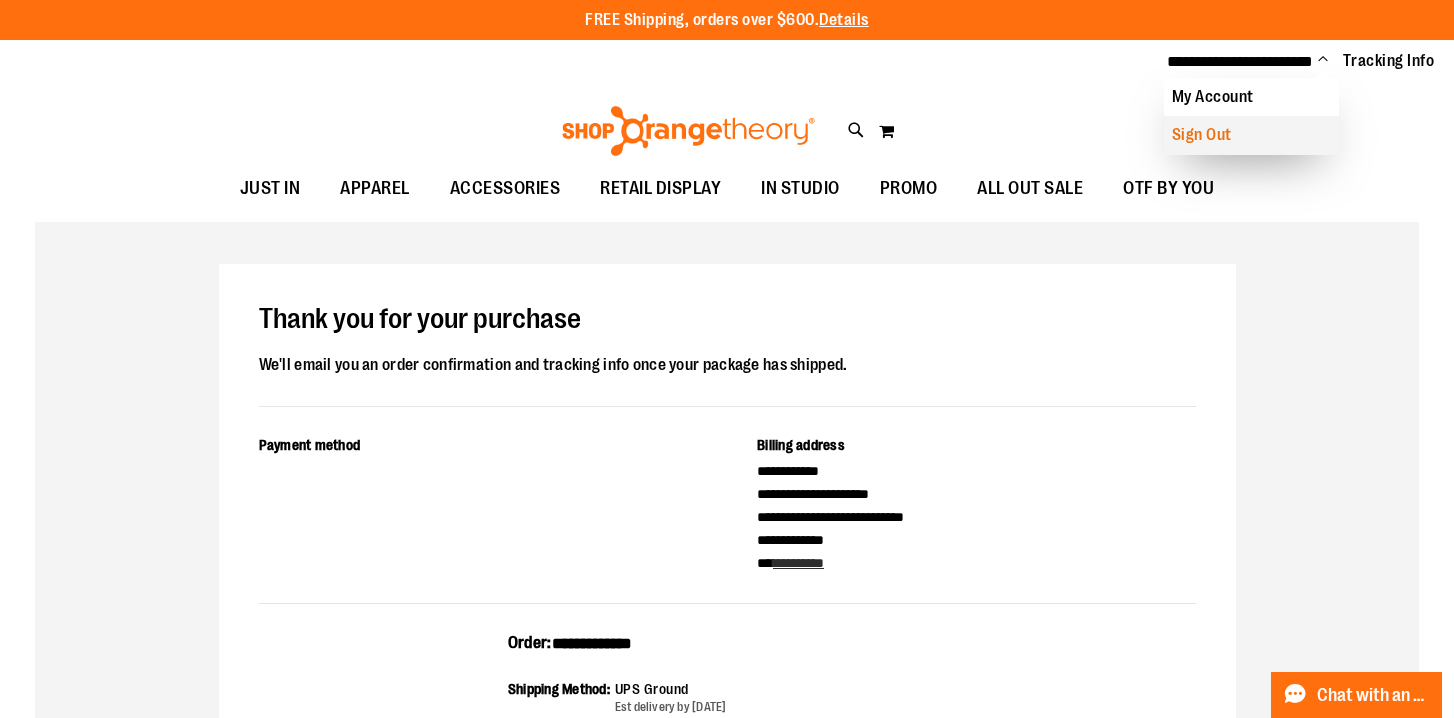 click on "Sign Out" at bounding box center (1251, 135) 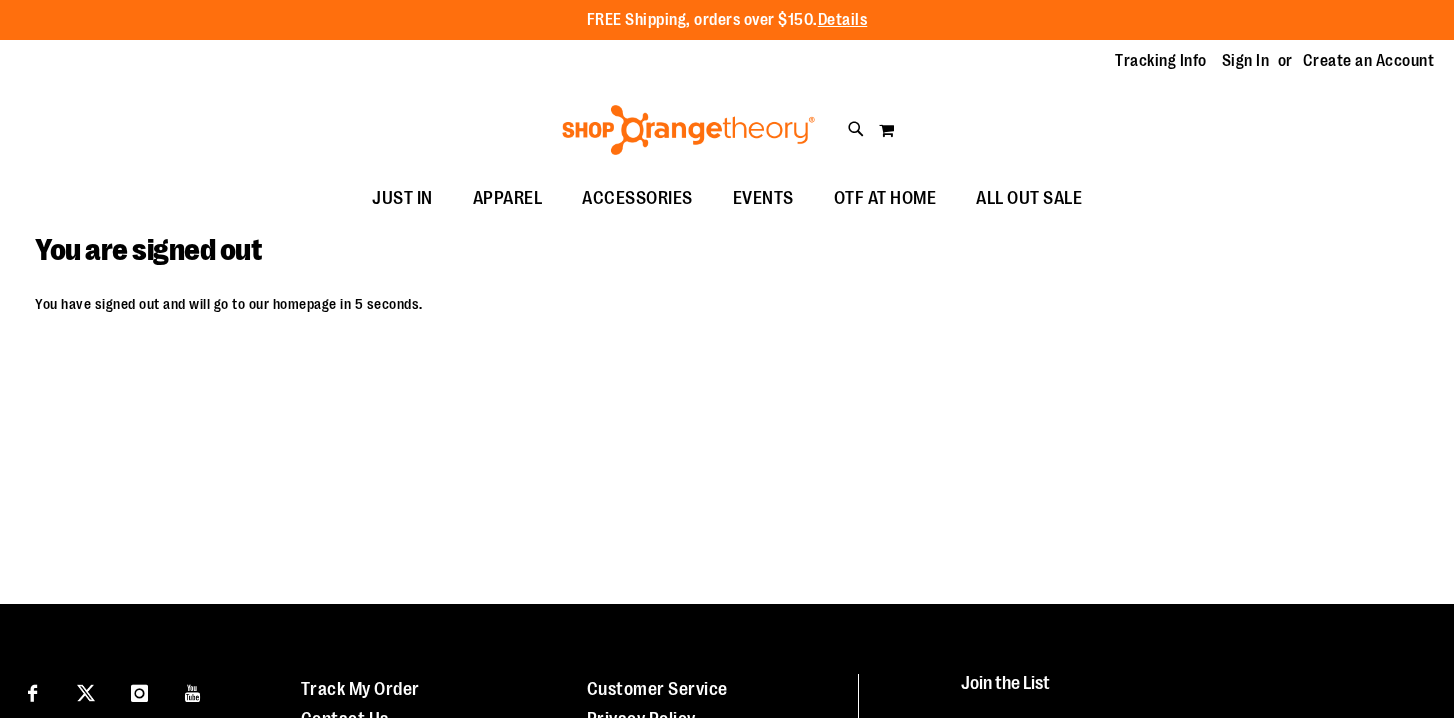 scroll, scrollTop: 0, scrollLeft: 0, axis: both 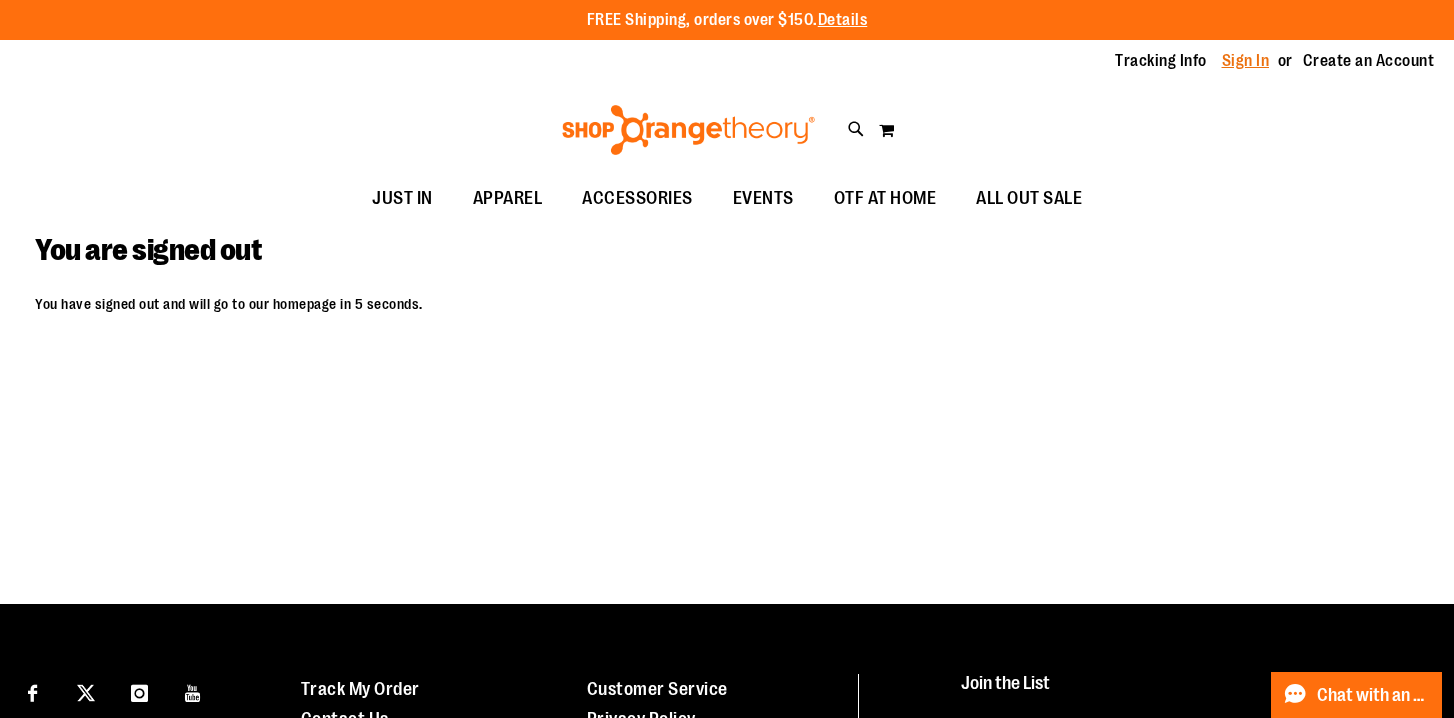 type on "**********" 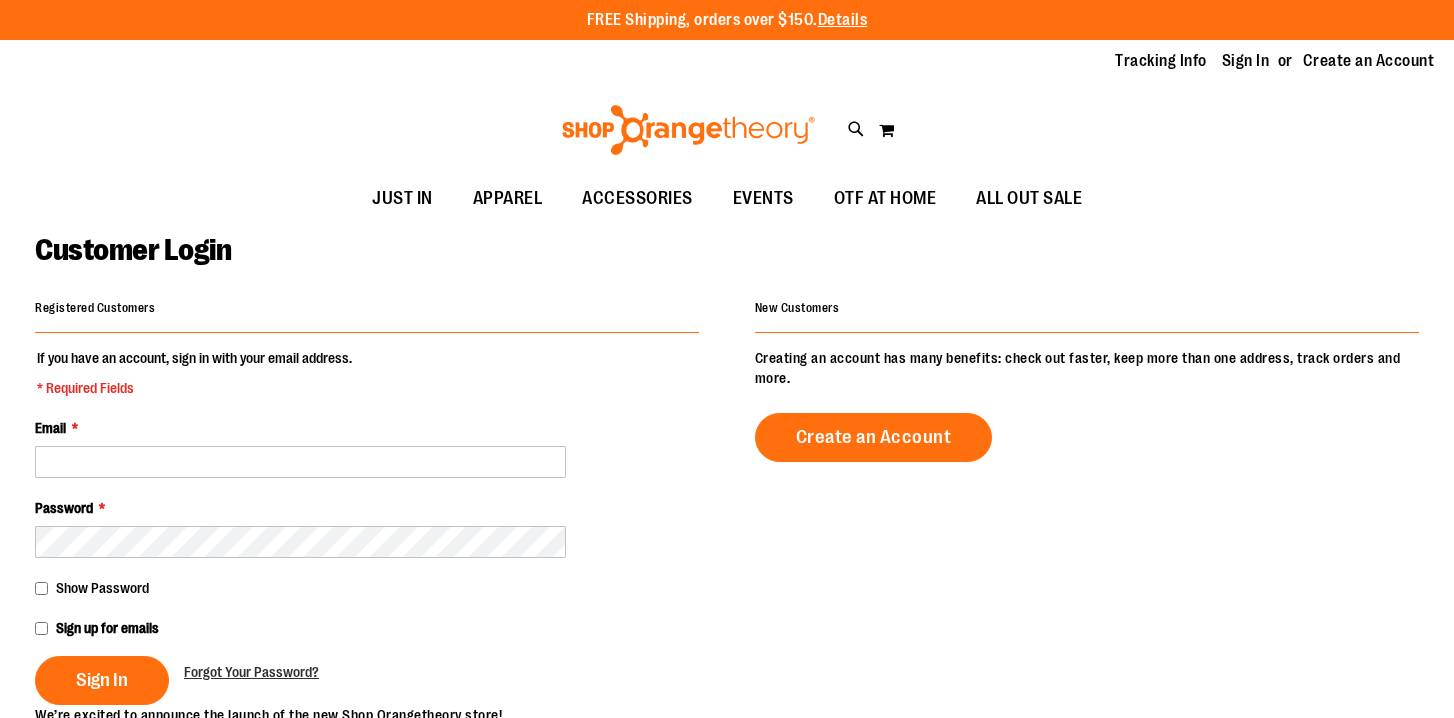 scroll, scrollTop: 0, scrollLeft: 0, axis: both 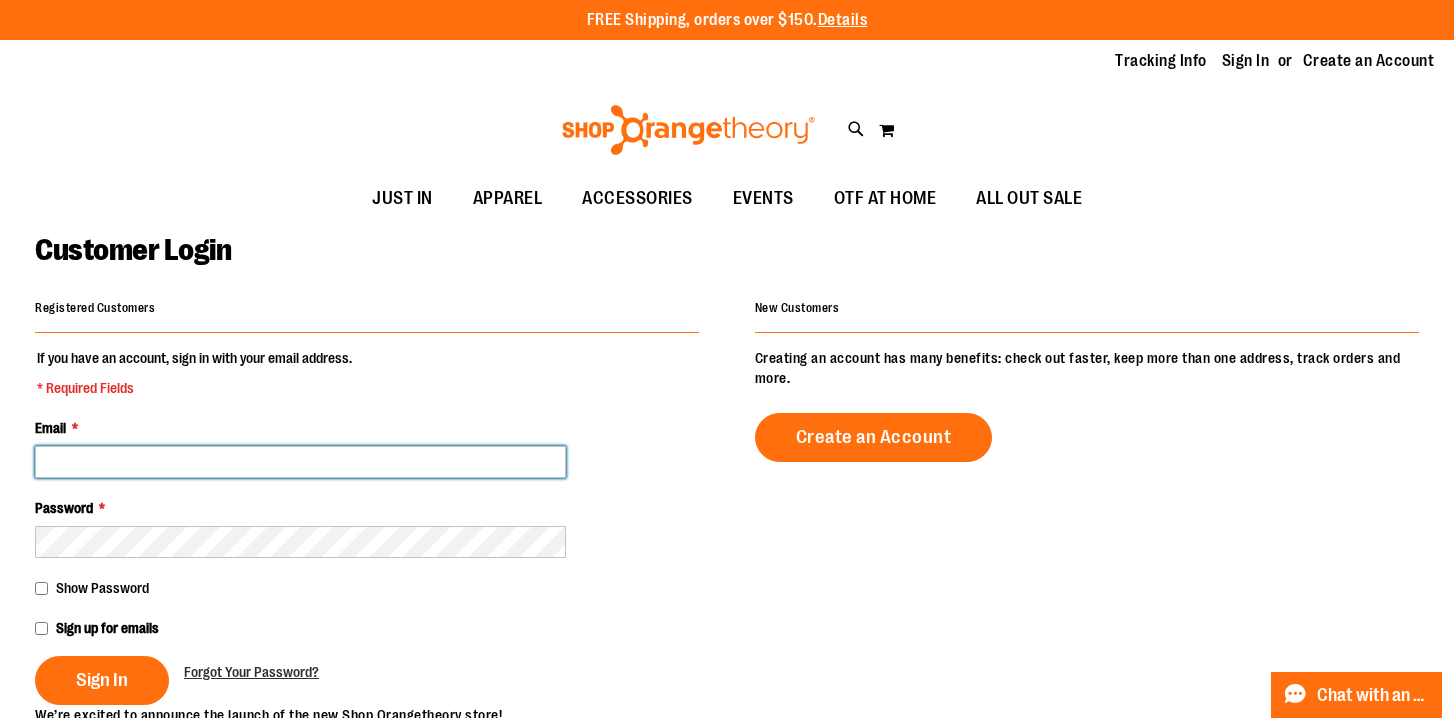 type on "**********" 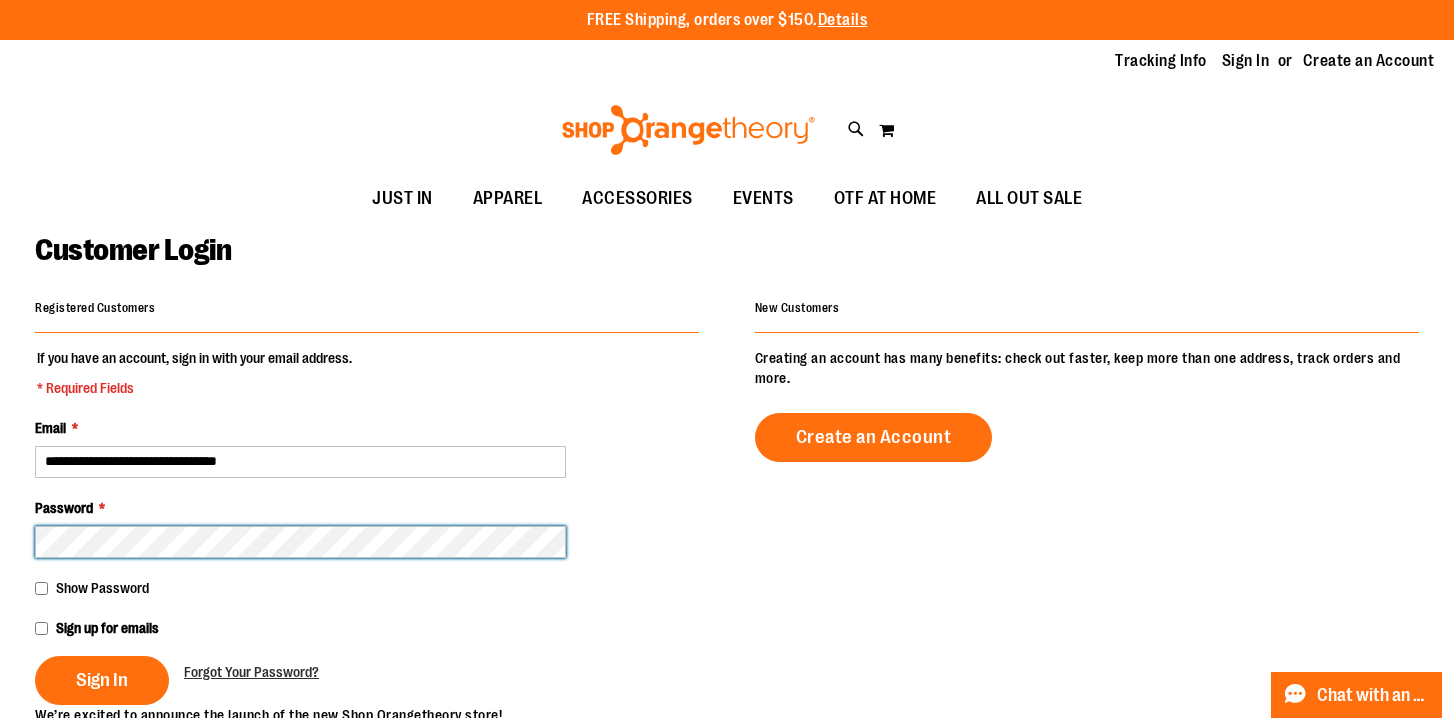 type on "**********" 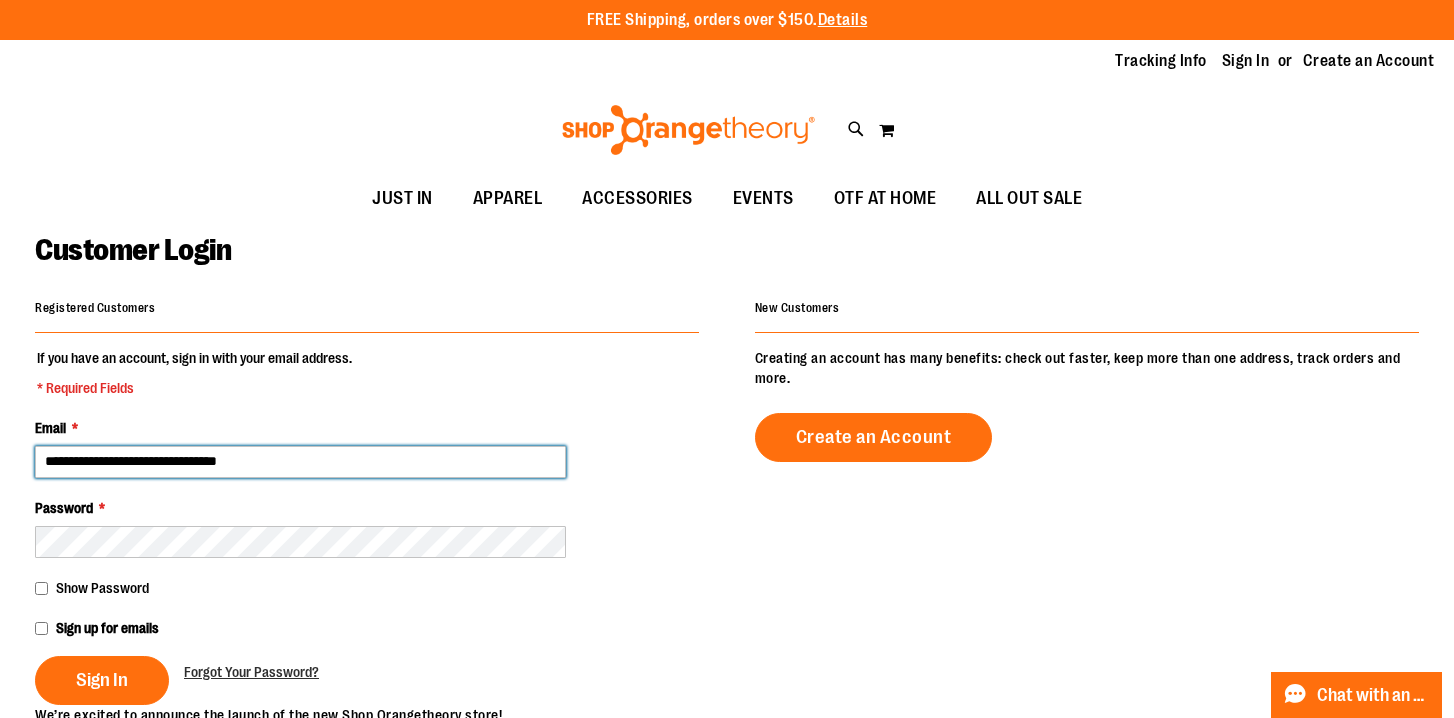 click on "**********" at bounding box center (300, 462) 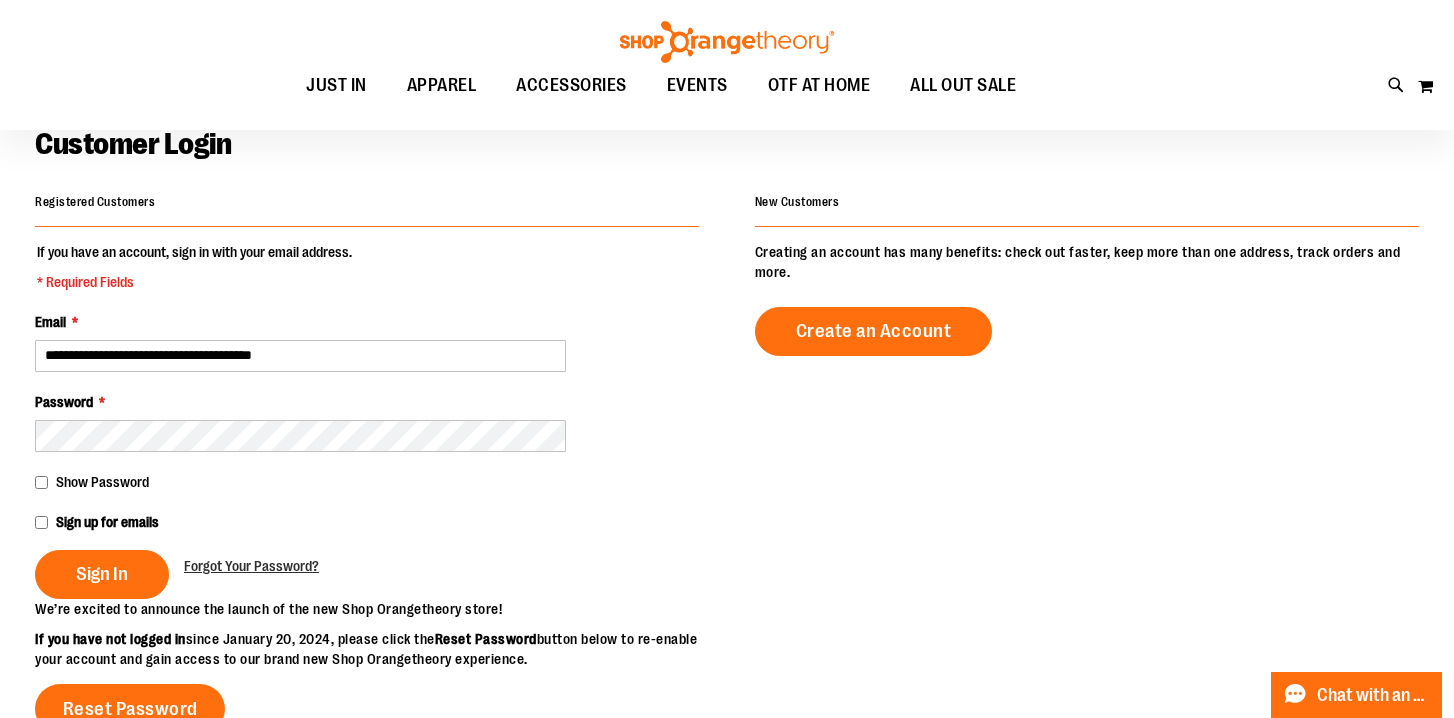 scroll, scrollTop: 352, scrollLeft: 0, axis: vertical 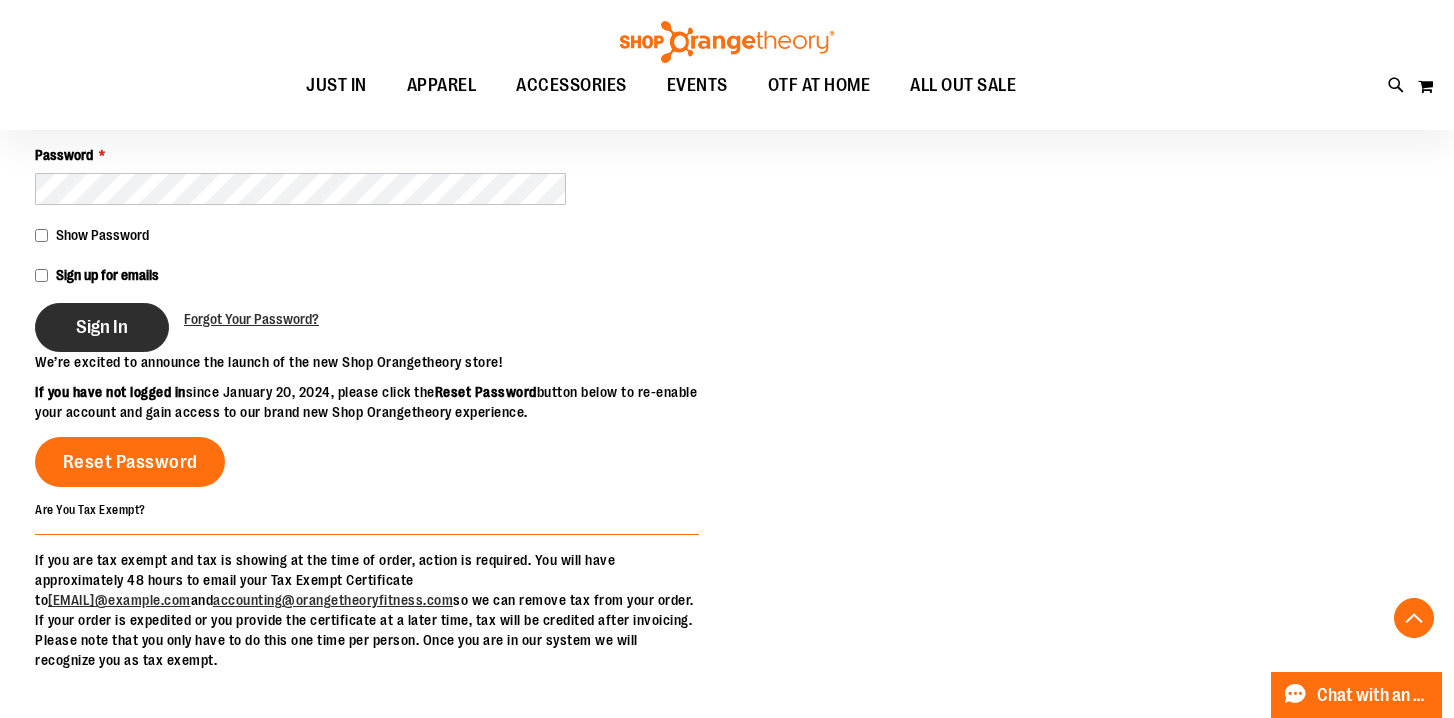 click on "Sign In" at bounding box center [102, 327] 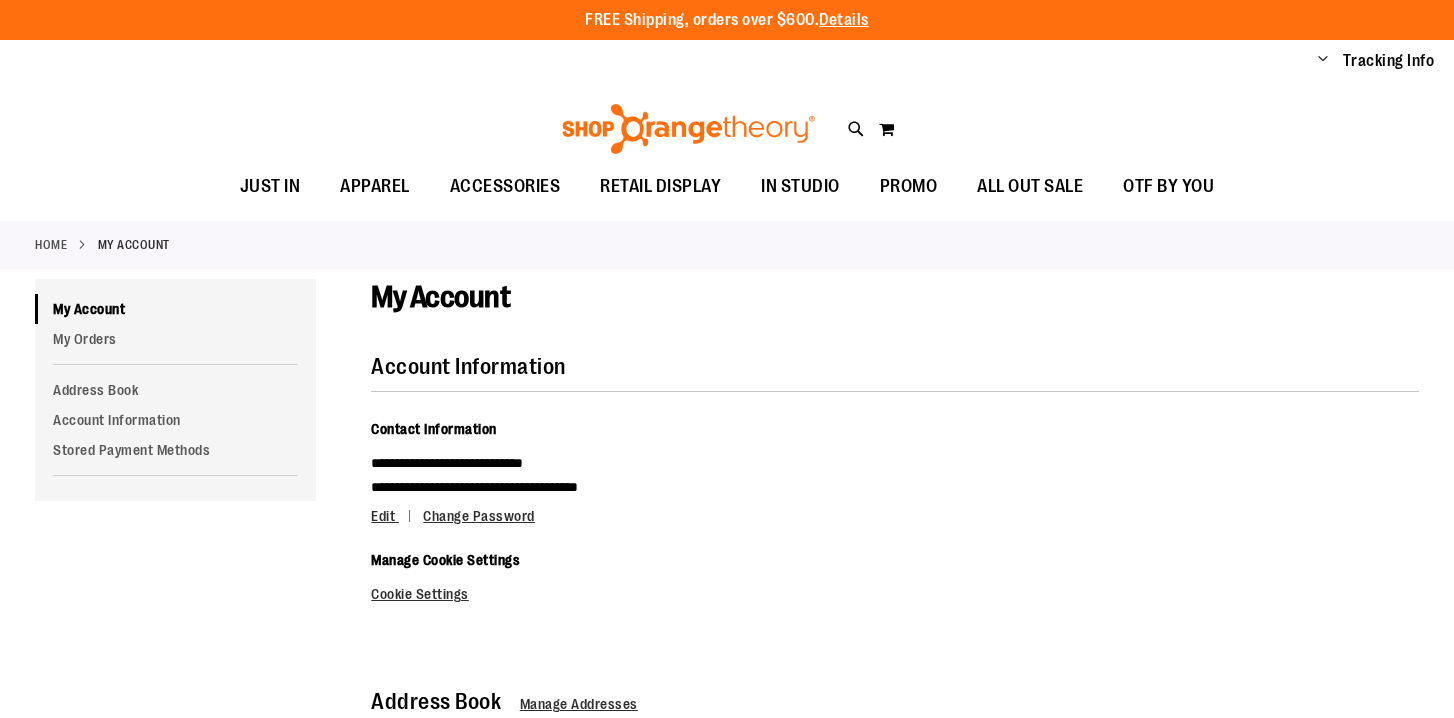scroll, scrollTop: 0, scrollLeft: 0, axis: both 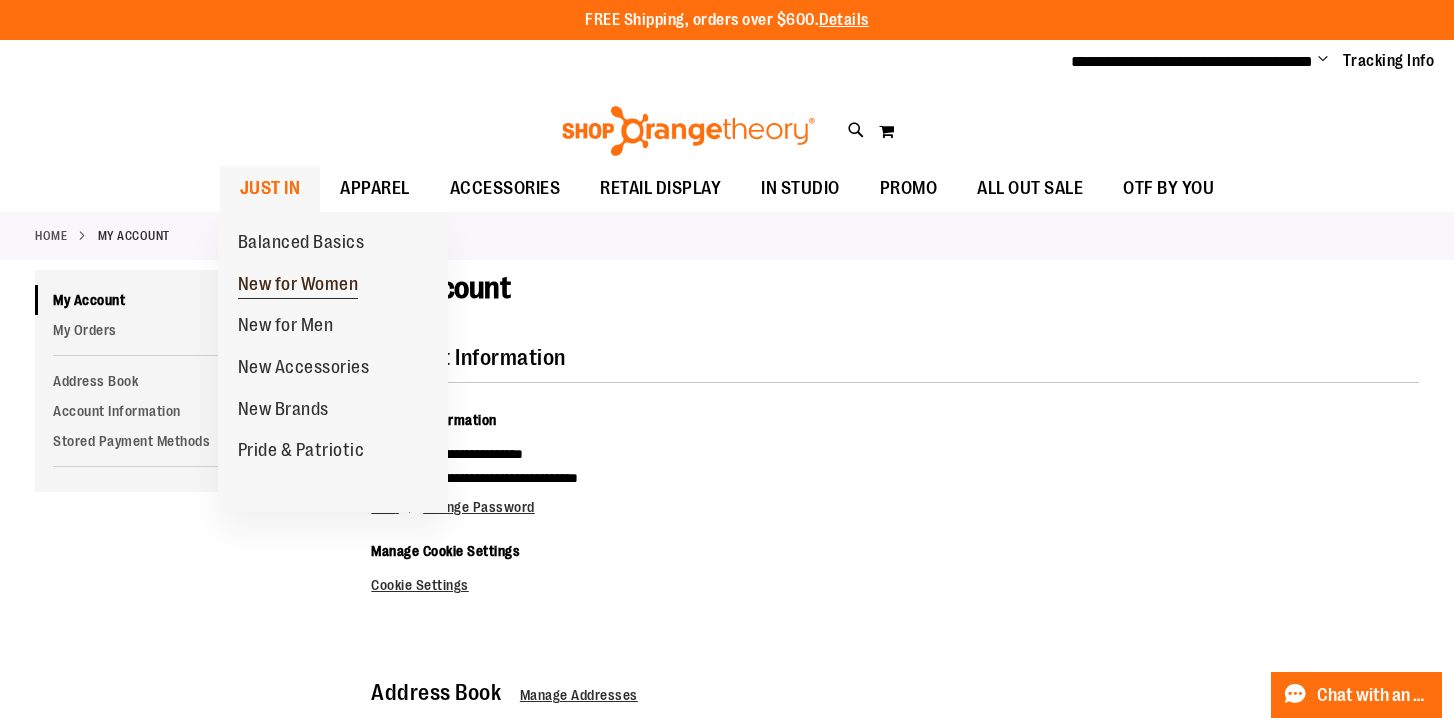 type on "**********" 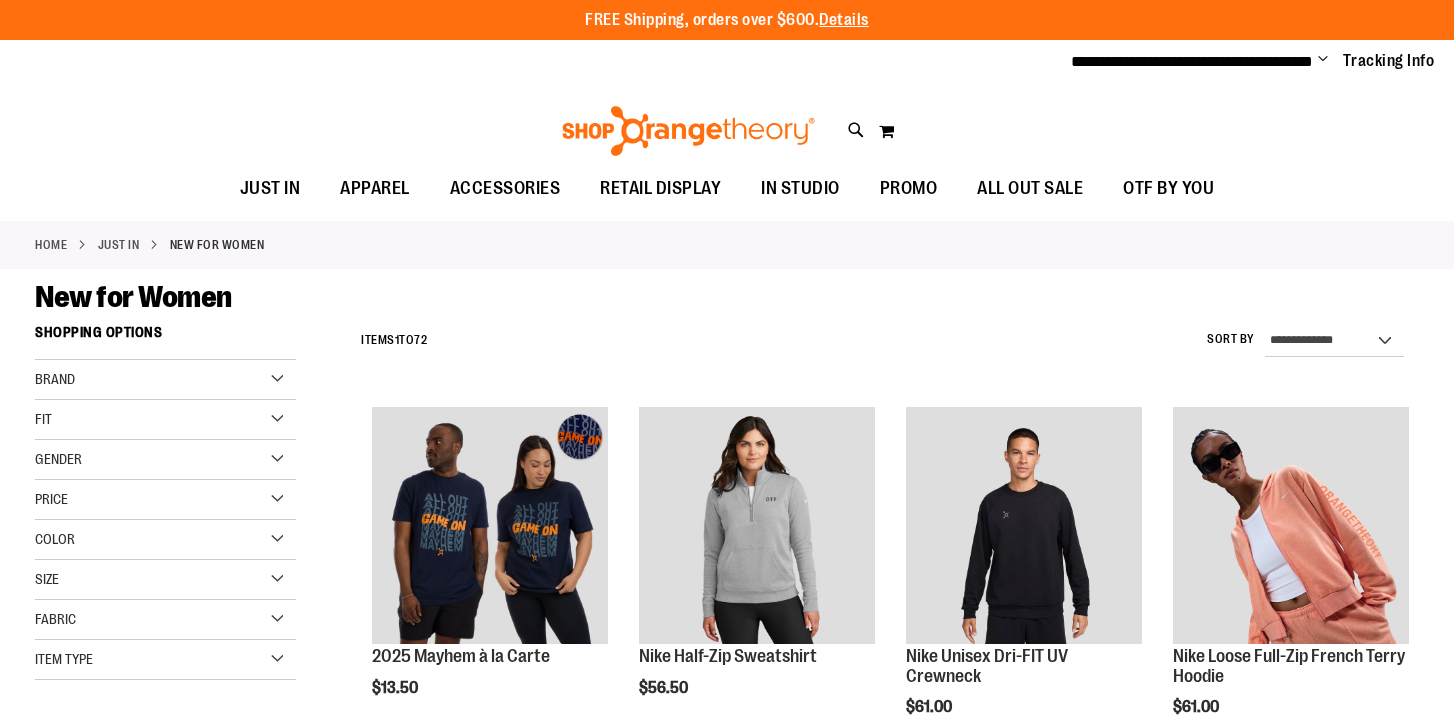 scroll, scrollTop: 0, scrollLeft: 0, axis: both 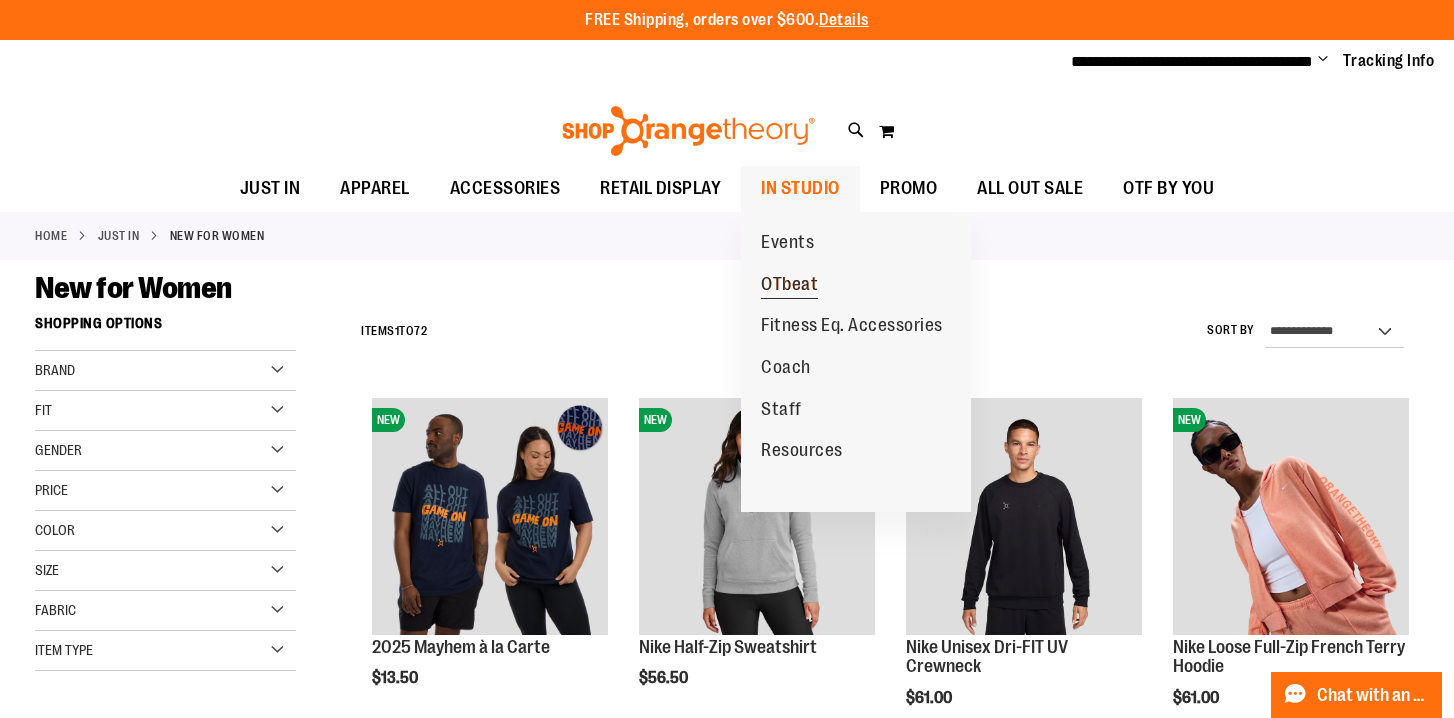 type on "**********" 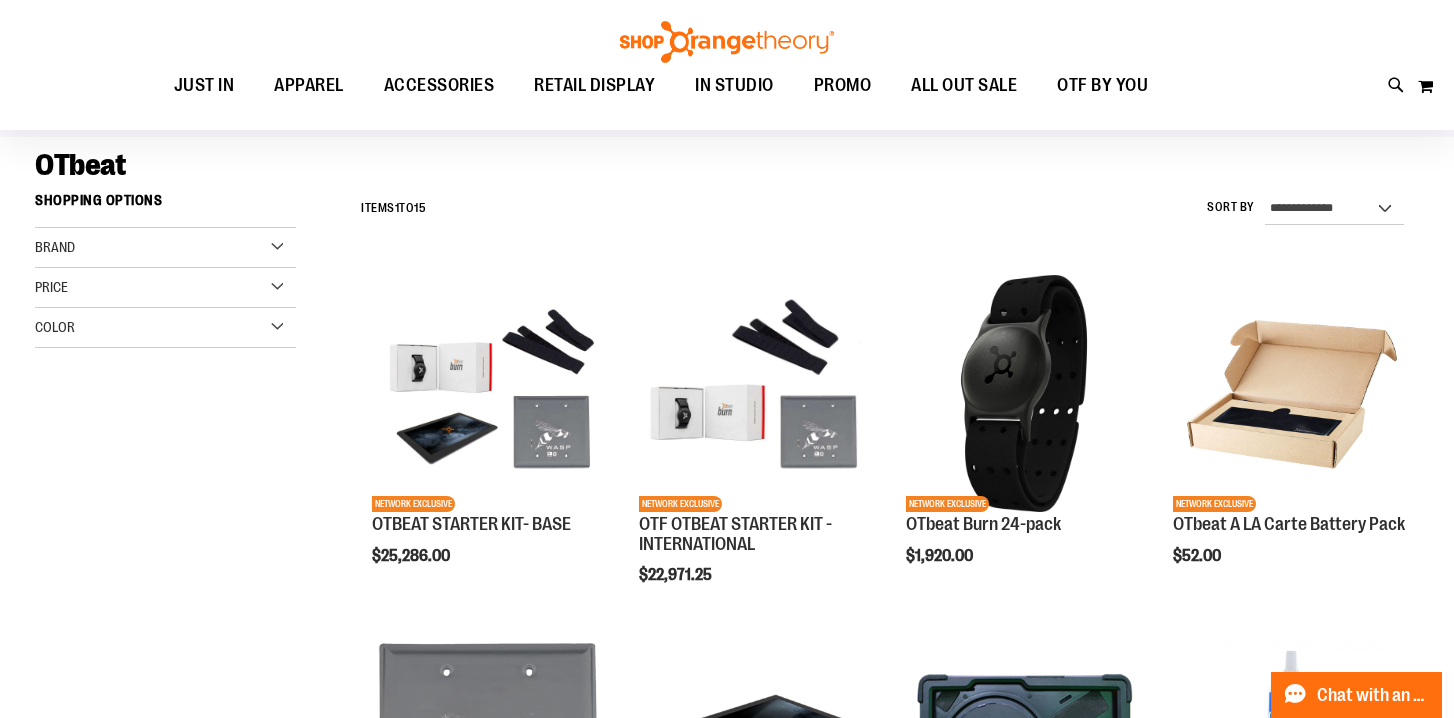 scroll, scrollTop: 211, scrollLeft: 0, axis: vertical 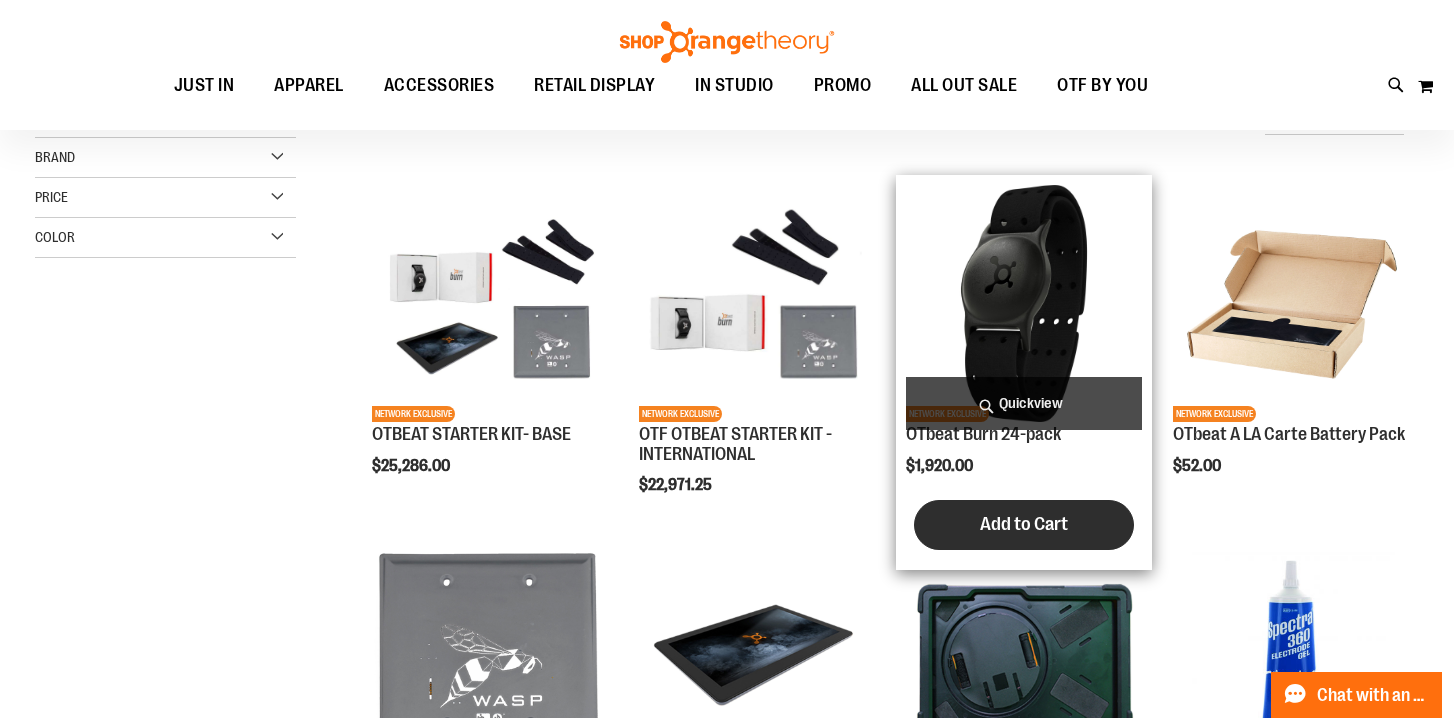 type on "**********" 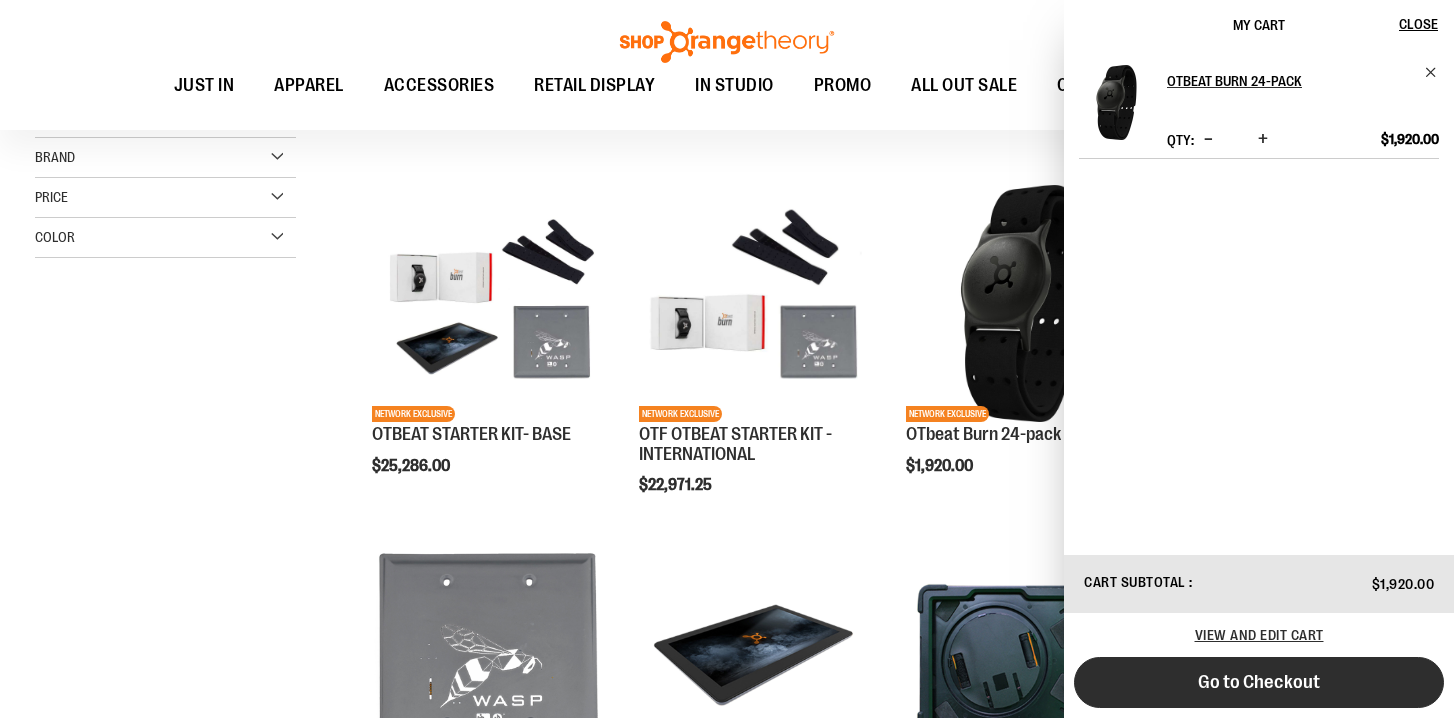 click on "Go to Checkout" at bounding box center (1259, 682) 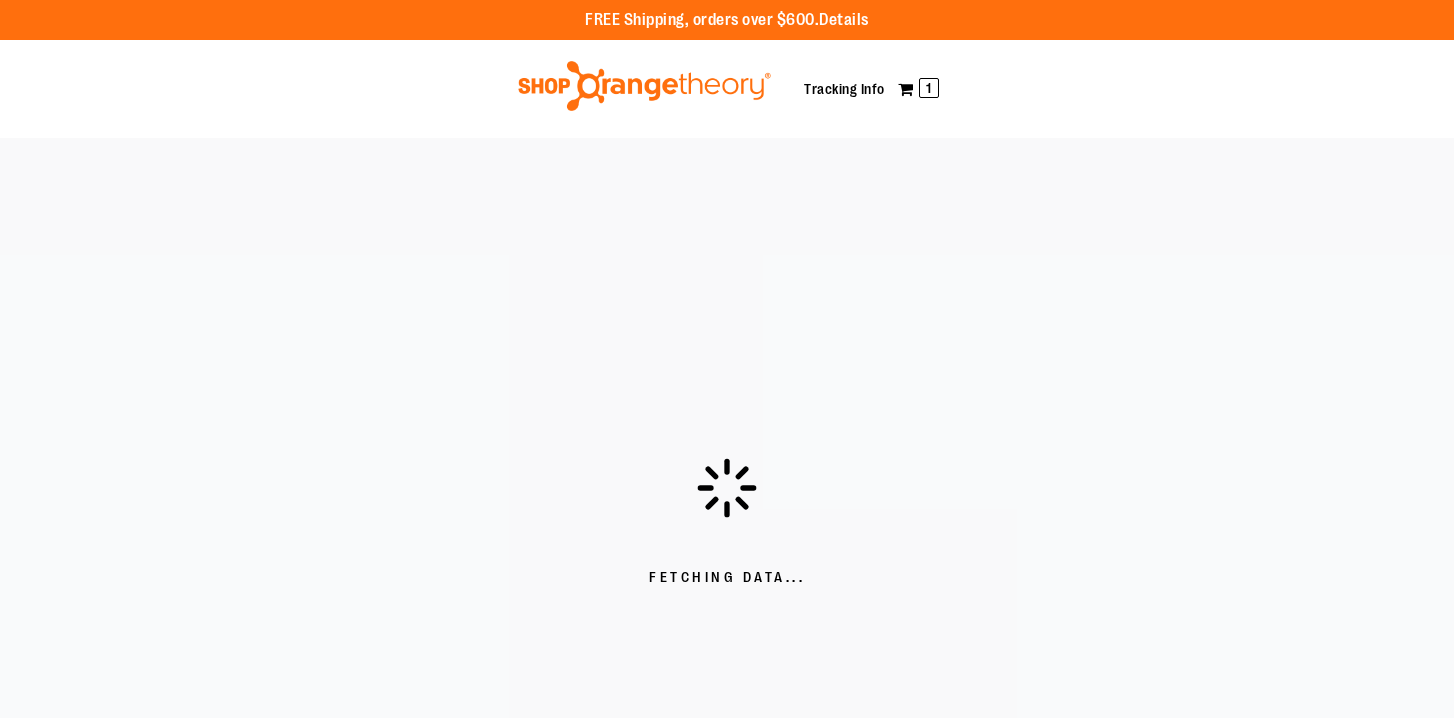 scroll, scrollTop: 0, scrollLeft: 0, axis: both 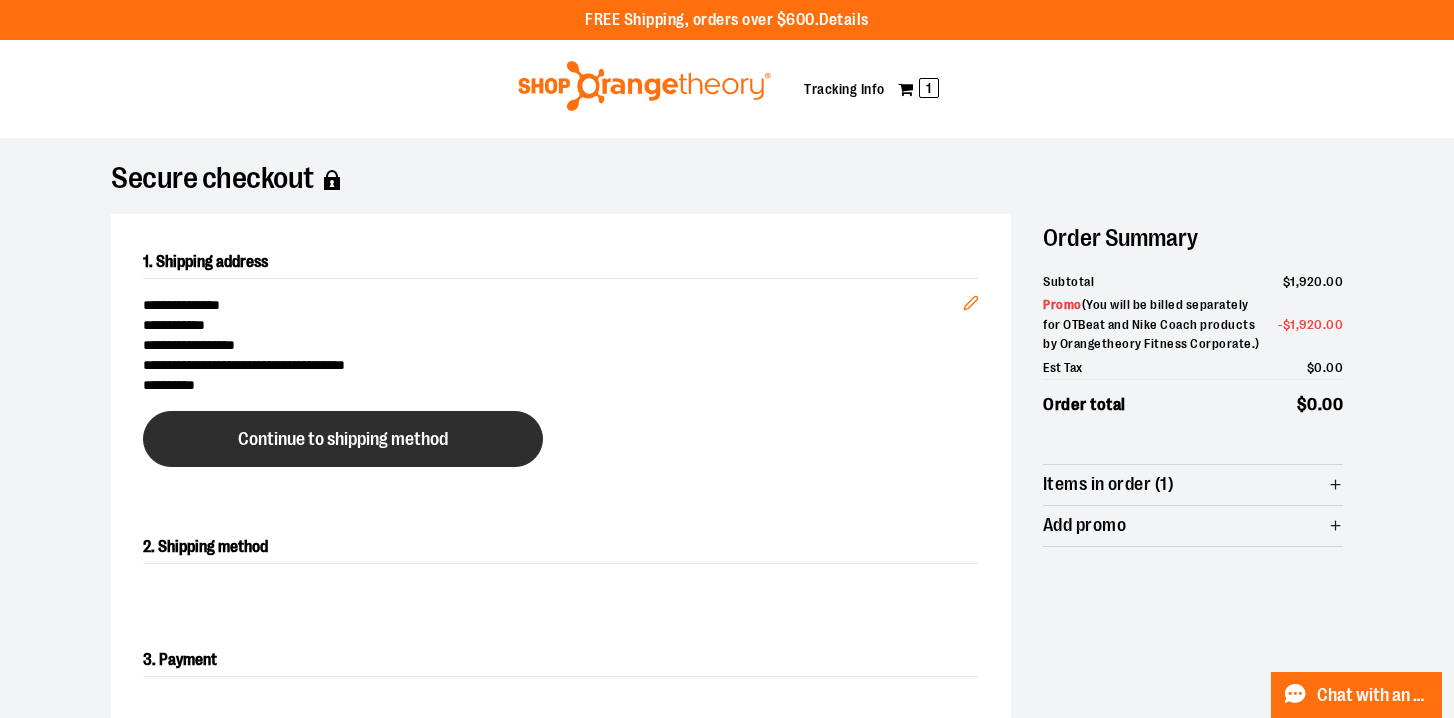 click on "Continue to shipping method" at bounding box center [343, 439] 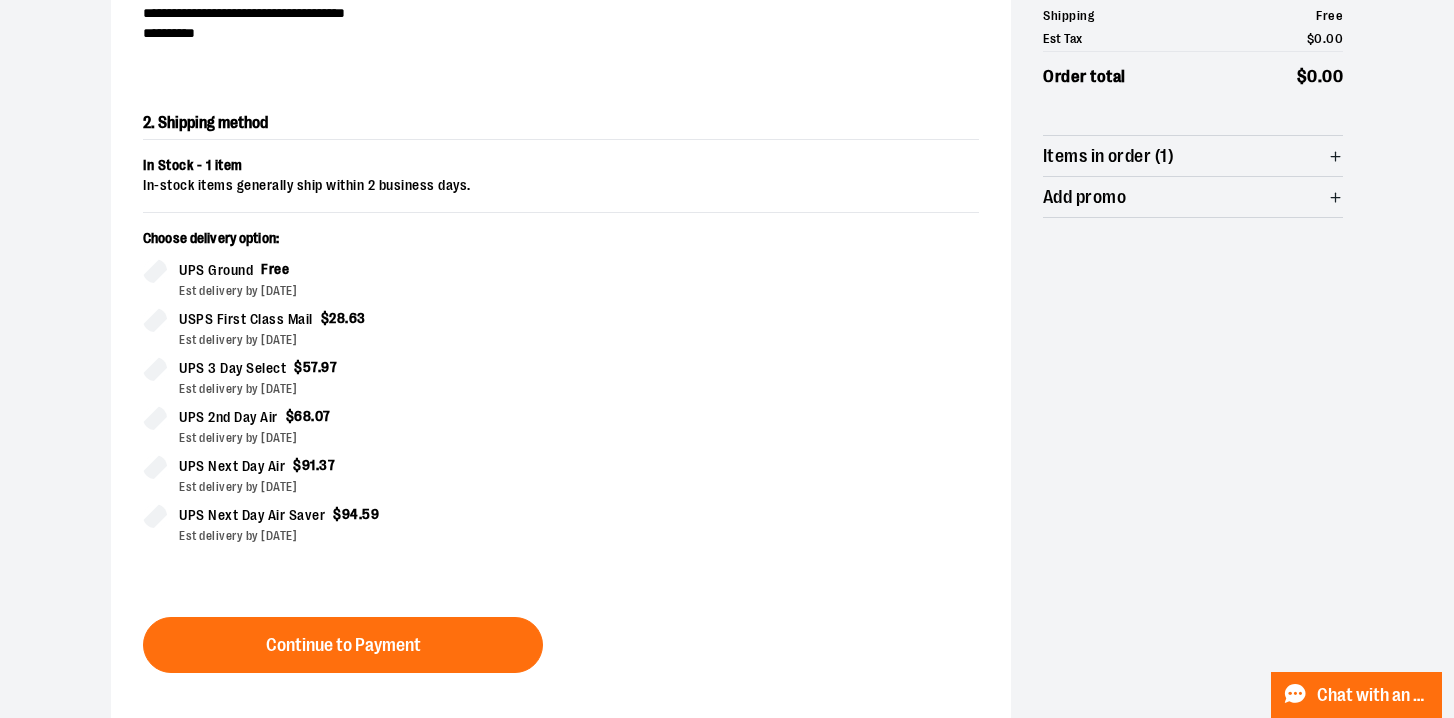 scroll, scrollTop: 353, scrollLeft: 0, axis: vertical 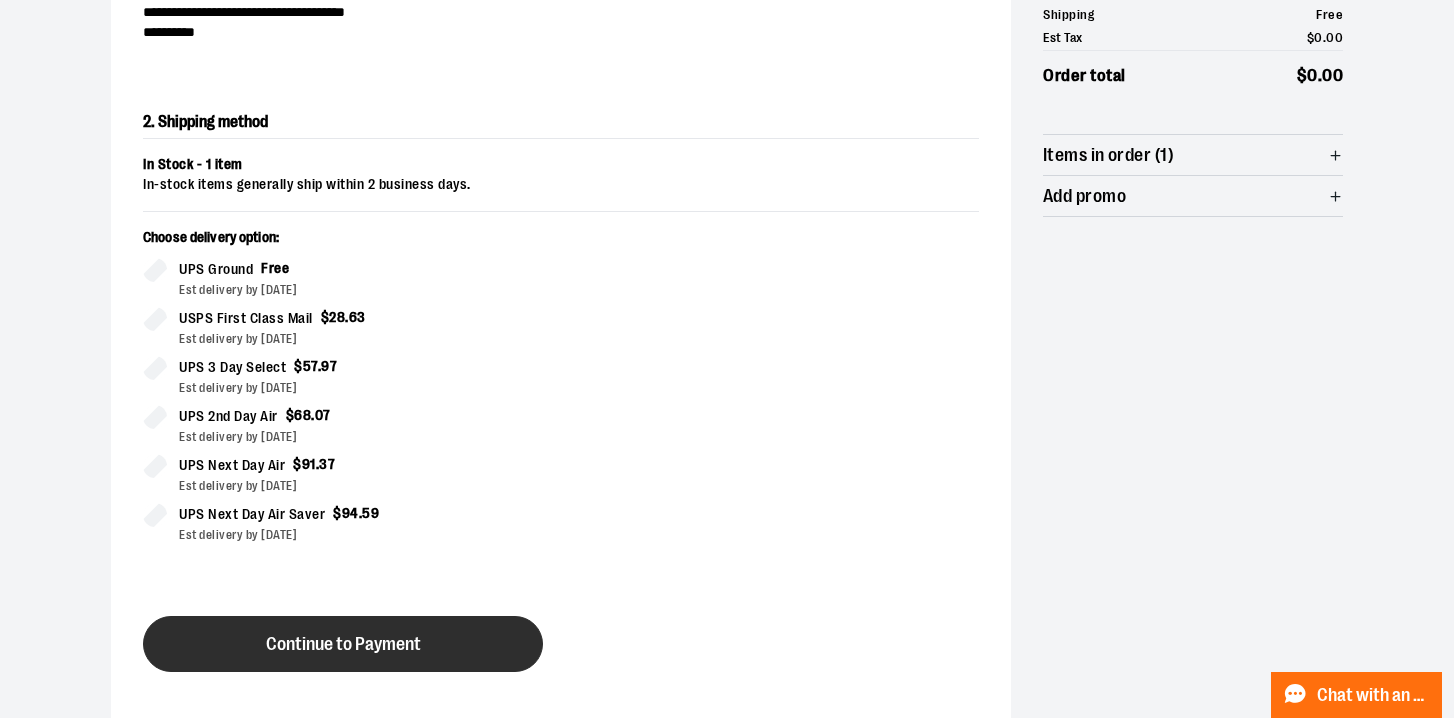 click on "Continue to Payment" at bounding box center [343, 644] 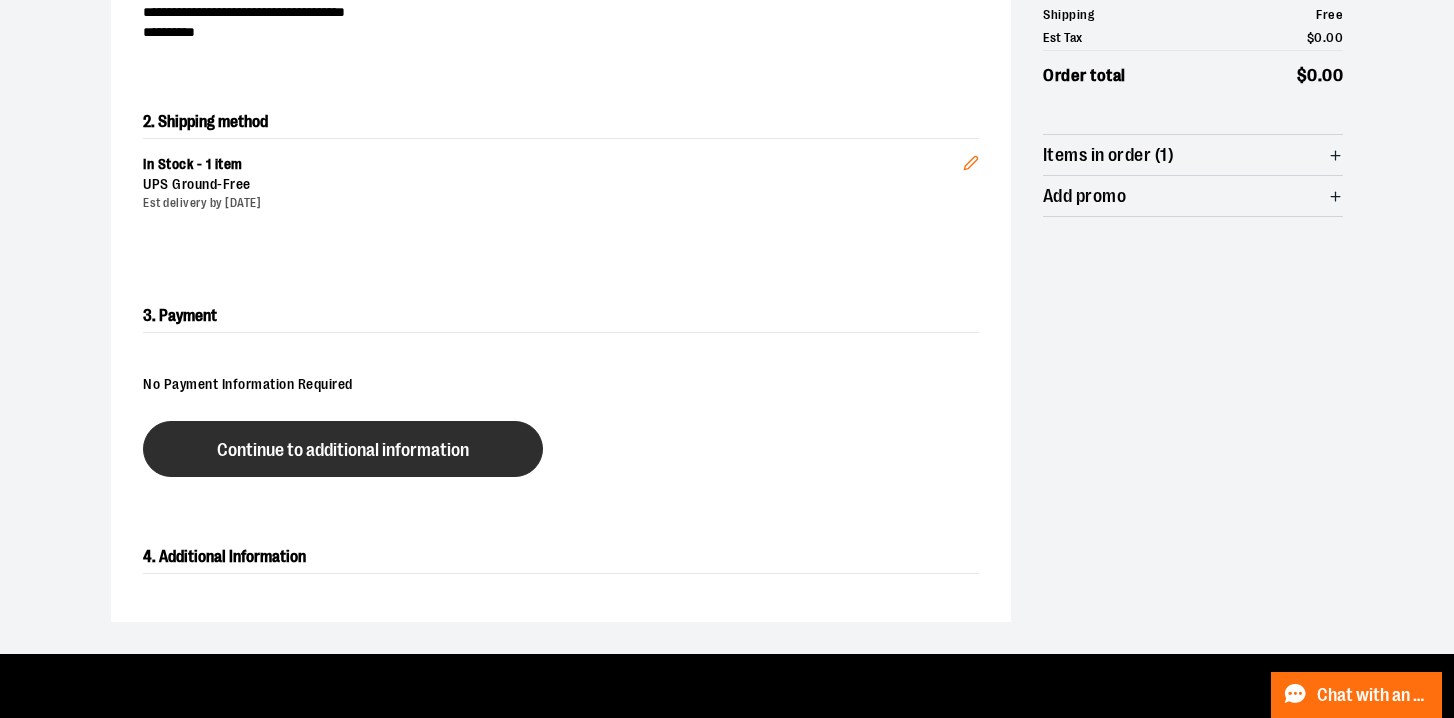 click on "Continue to additional information" at bounding box center [343, 450] 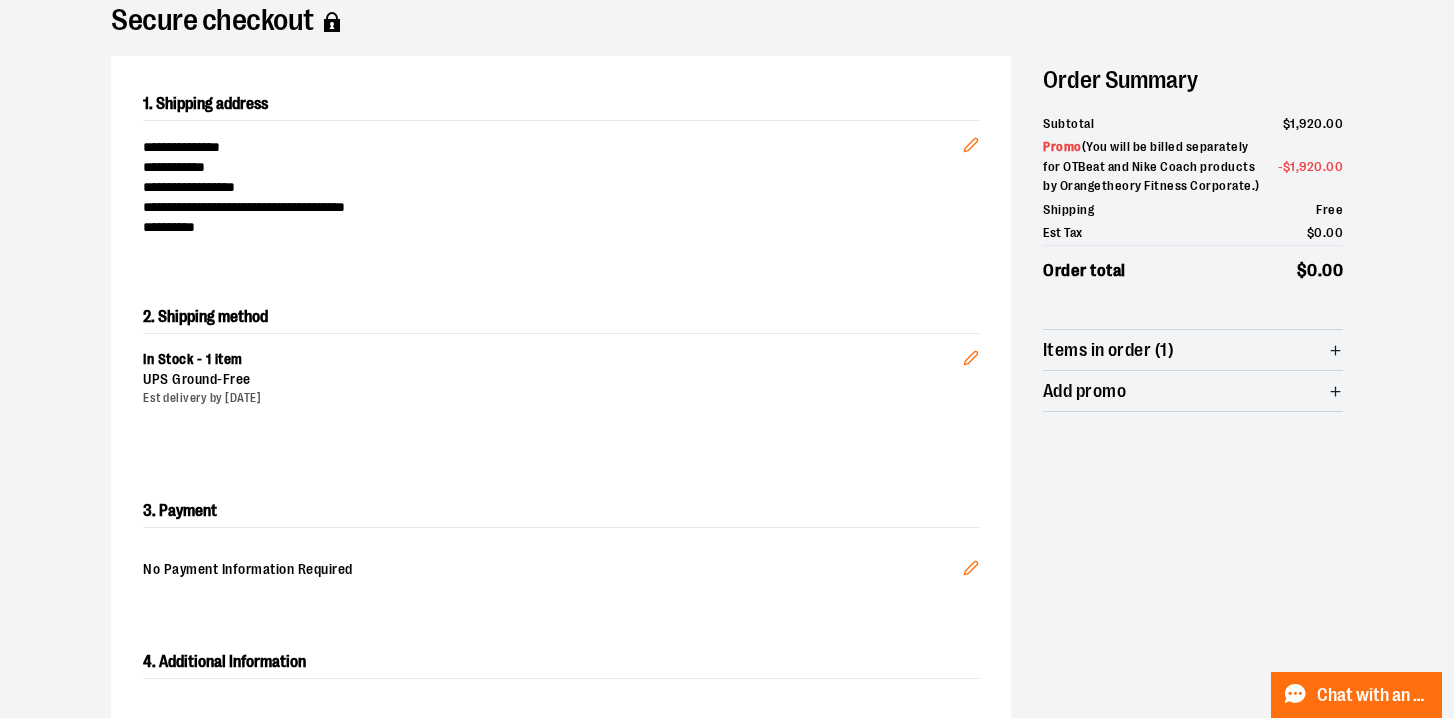 scroll, scrollTop: 512, scrollLeft: 0, axis: vertical 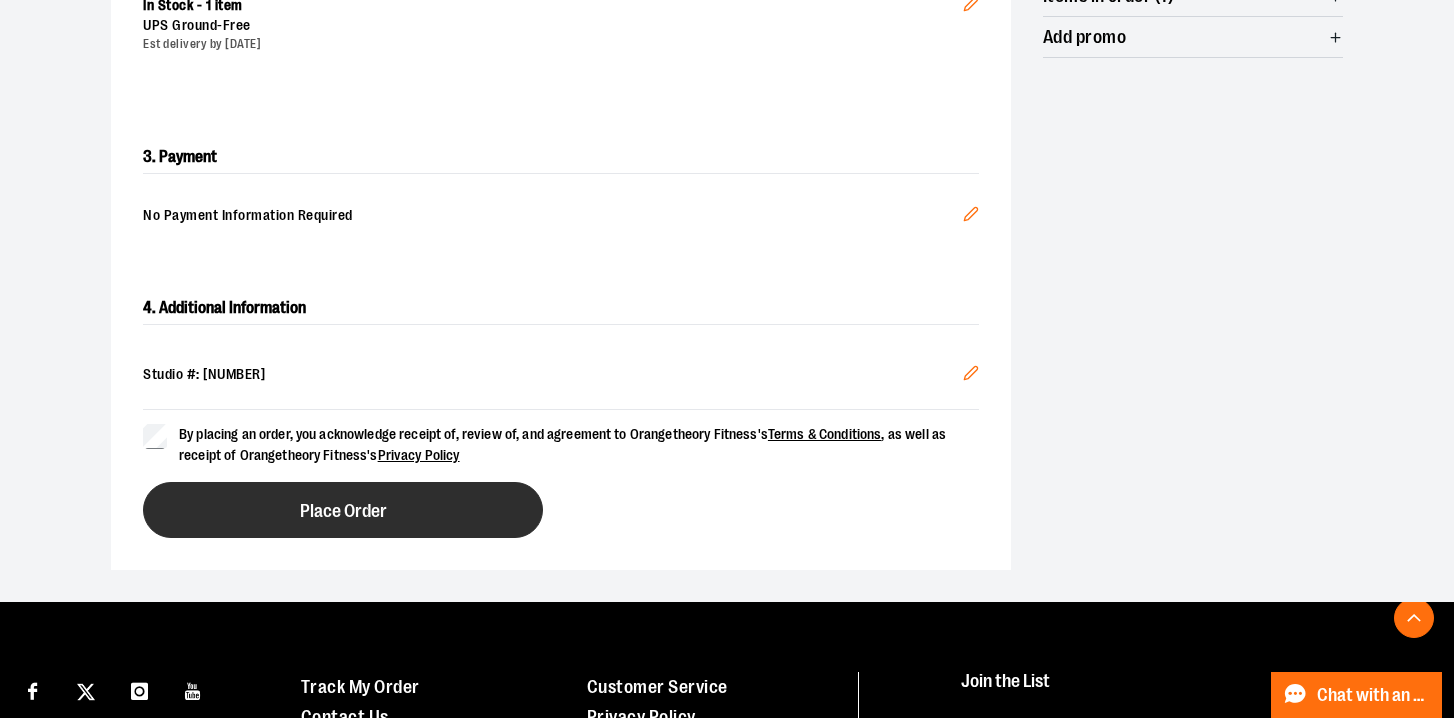click on "Place Order" at bounding box center [343, 510] 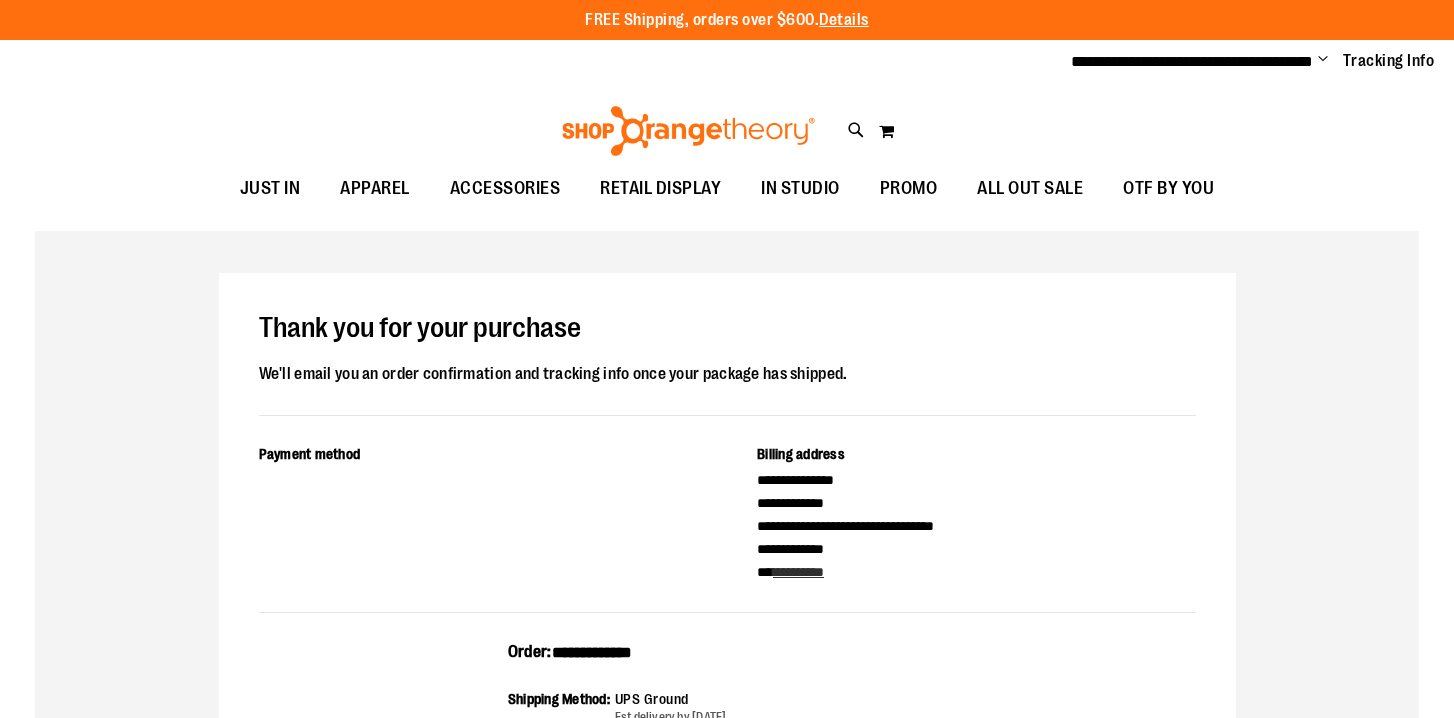 scroll, scrollTop: 0, scrollLeft: 0, axis: both 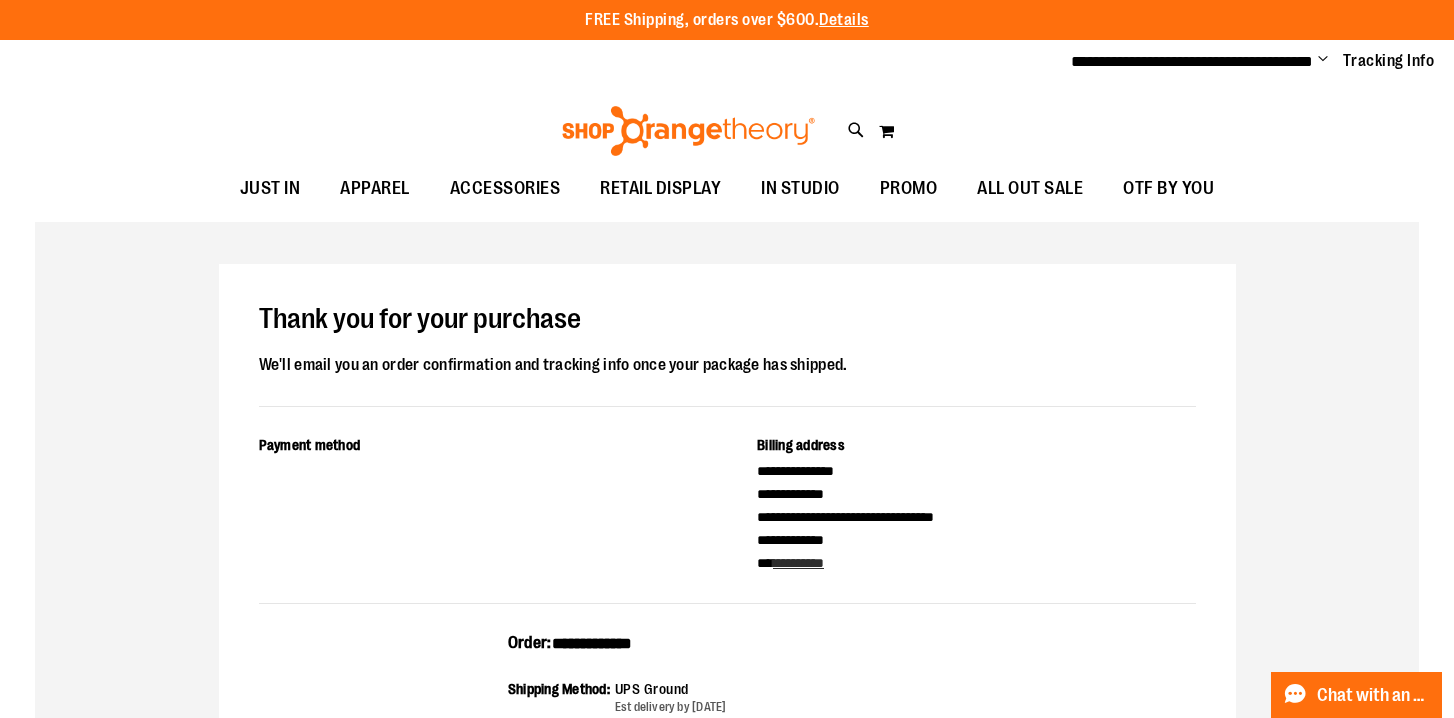 type on "**********" 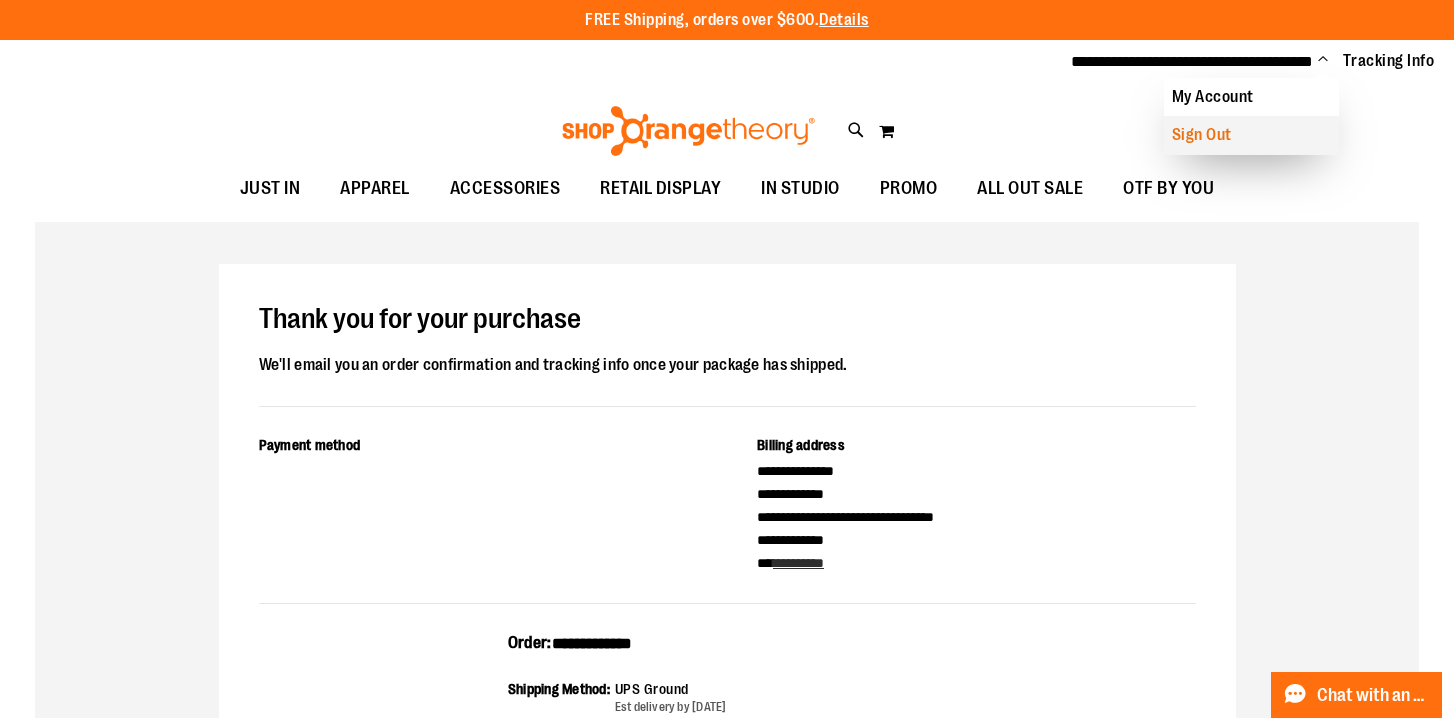 click on "Sign Out" at bounding box center [1251, 135] 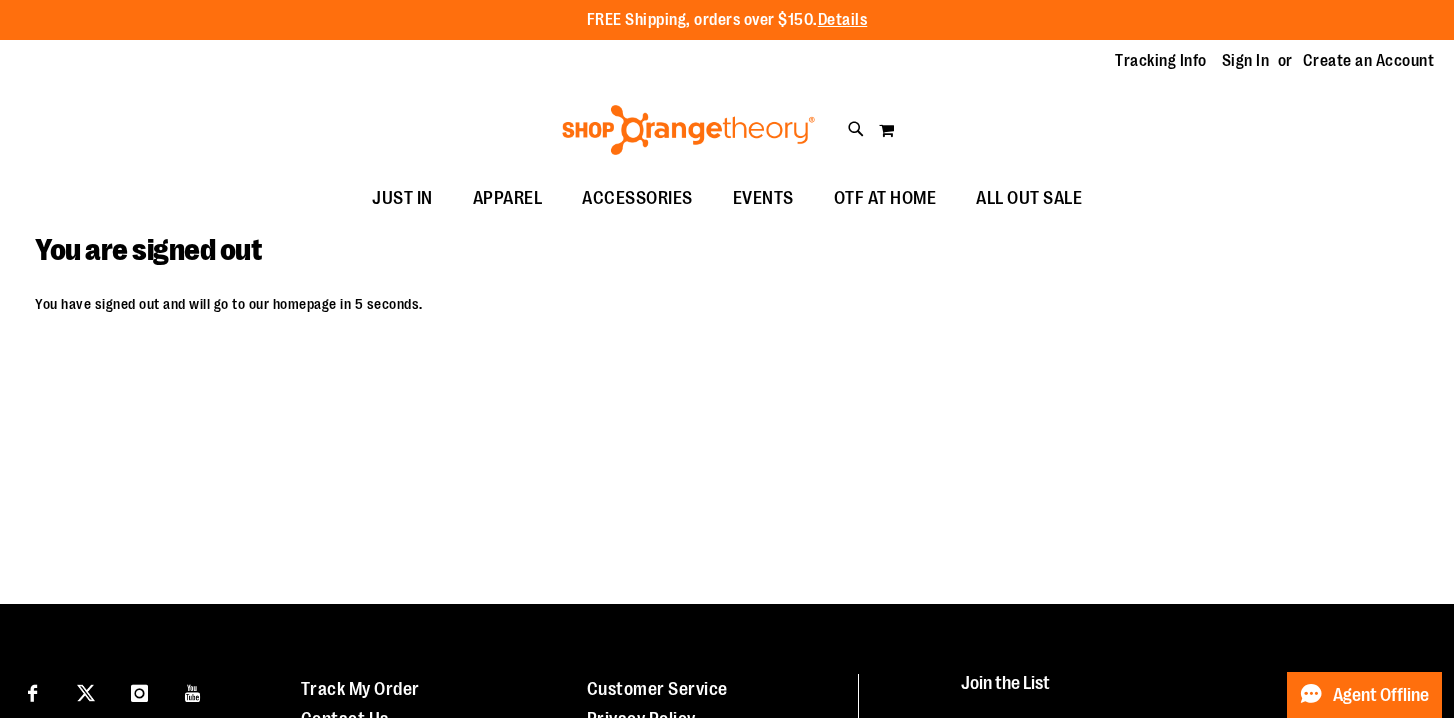 scroll, scrollTop: 0, scrollLeft: 0, axis: both 